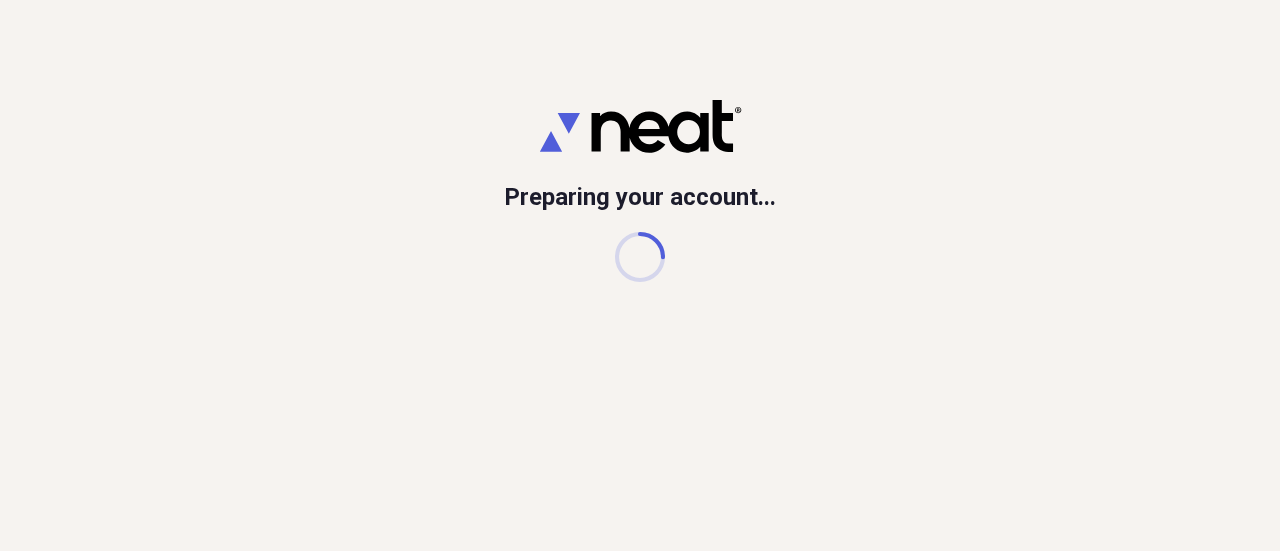 scroll, scrollTop: 0, scrollLeft: 0, axis: both 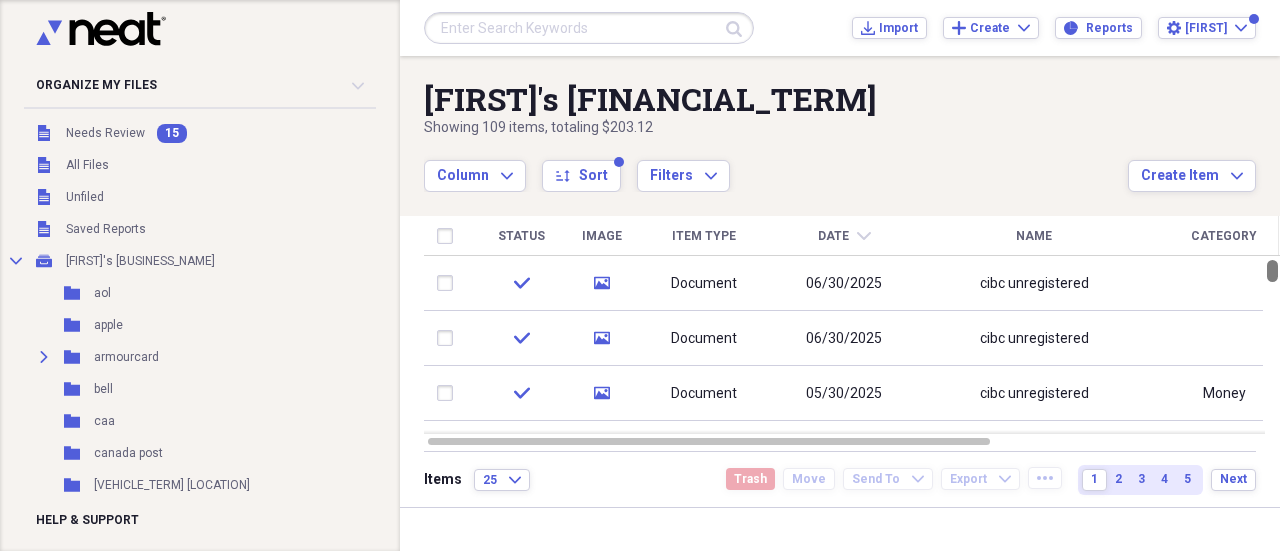 click at bounding box center (1272, 271) 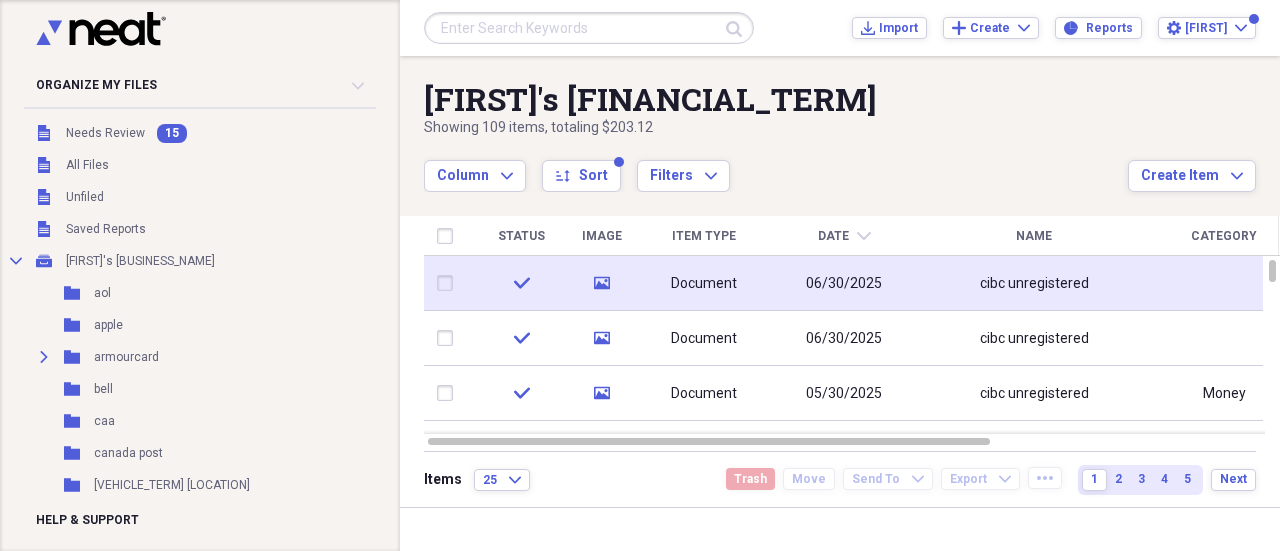 click on "06/30/2025" at bounding box center (844, 284) 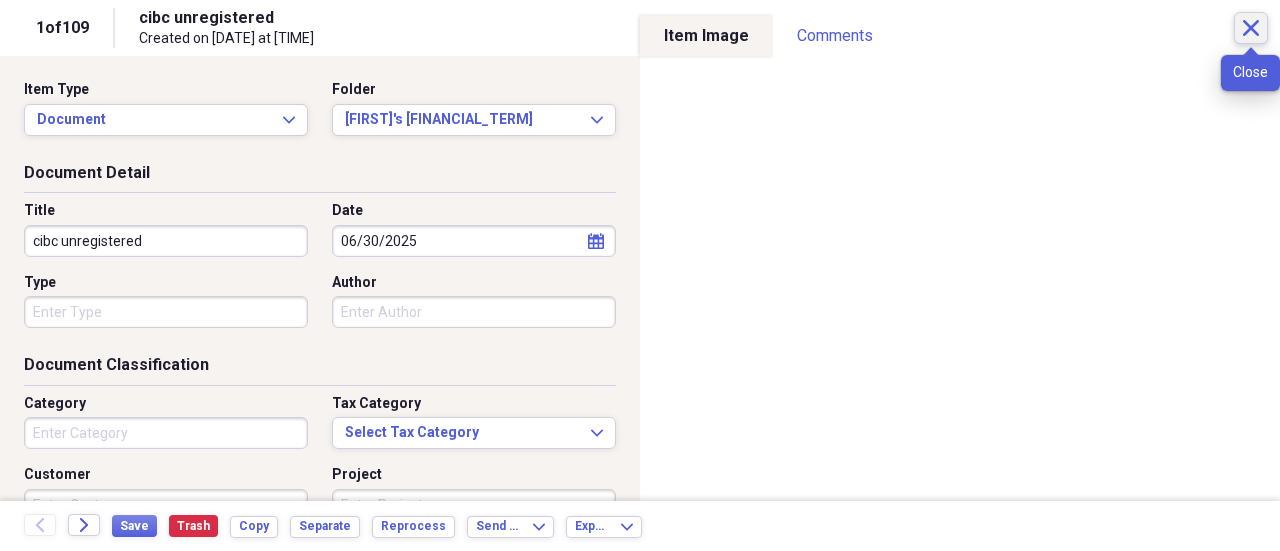 click 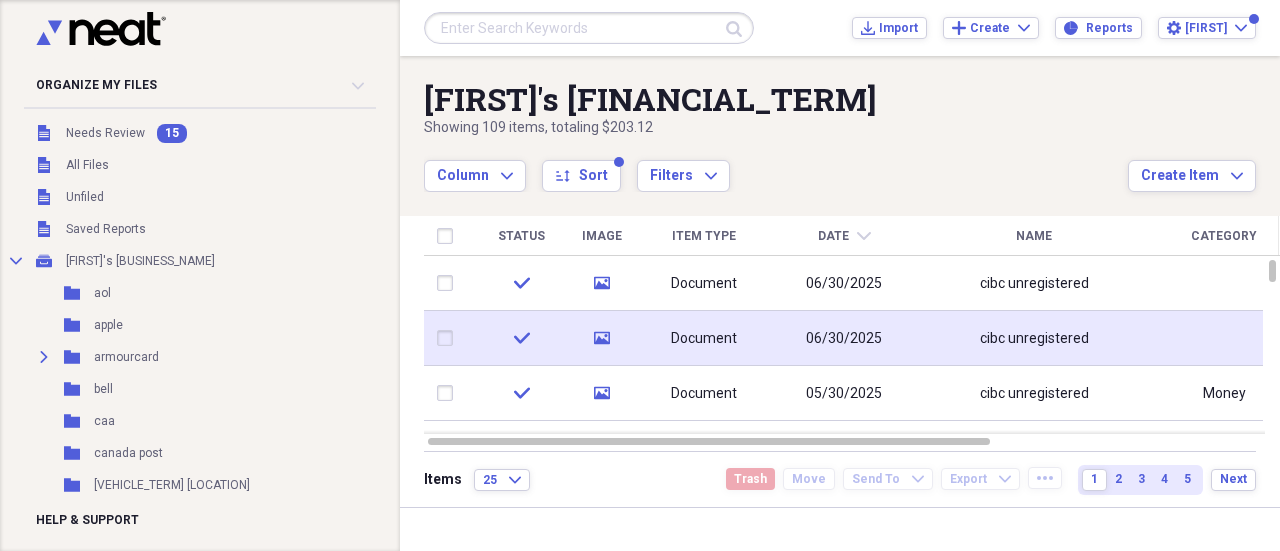 click on "Document" at bounding box center (704, 338) 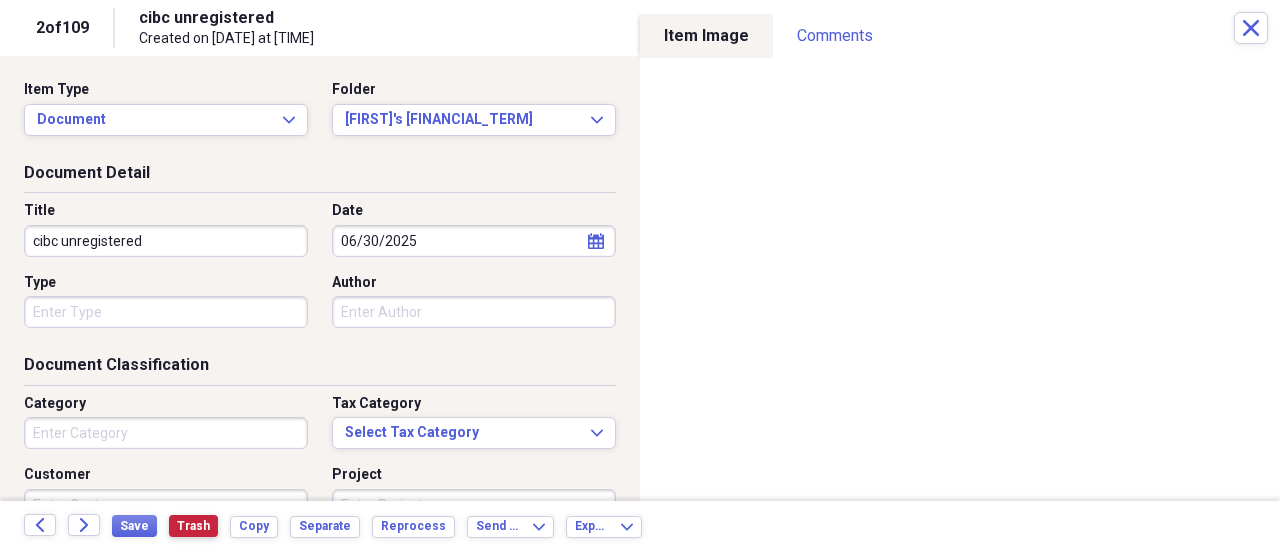 click on "Trash" at bounding box center (193, 526) 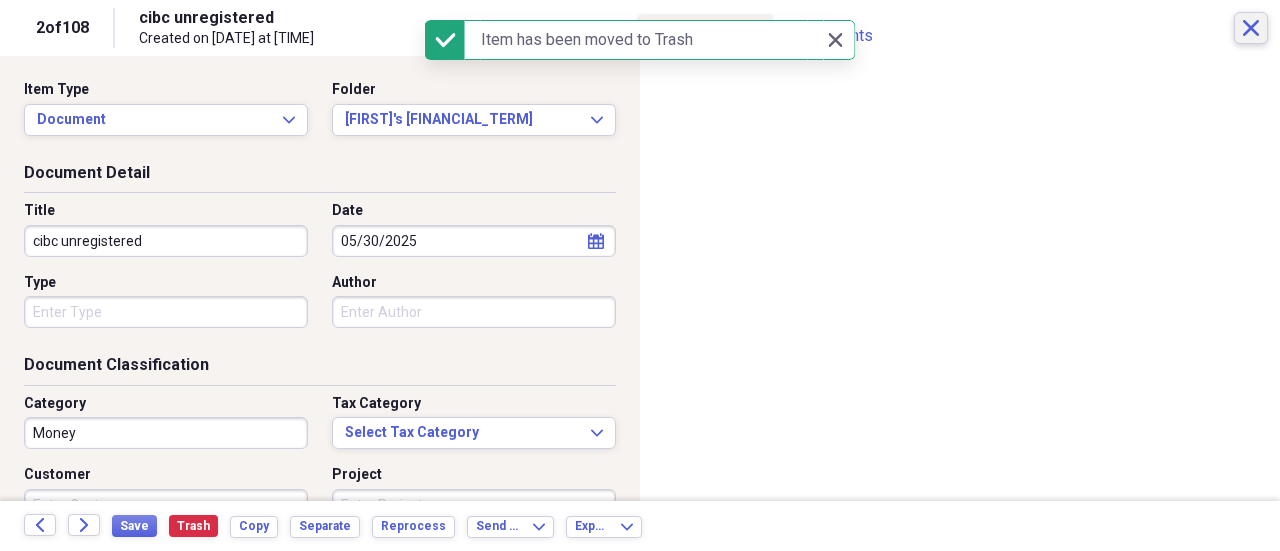 click on "Close" 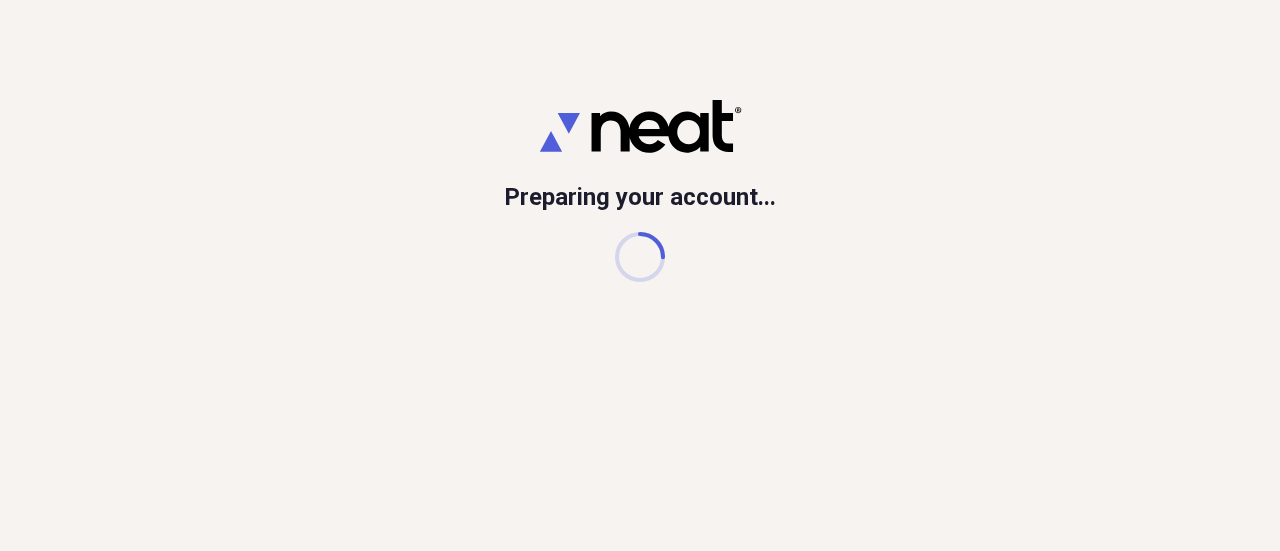 scroll, scrollTop: 0, scrollLeft: 0, axis: both 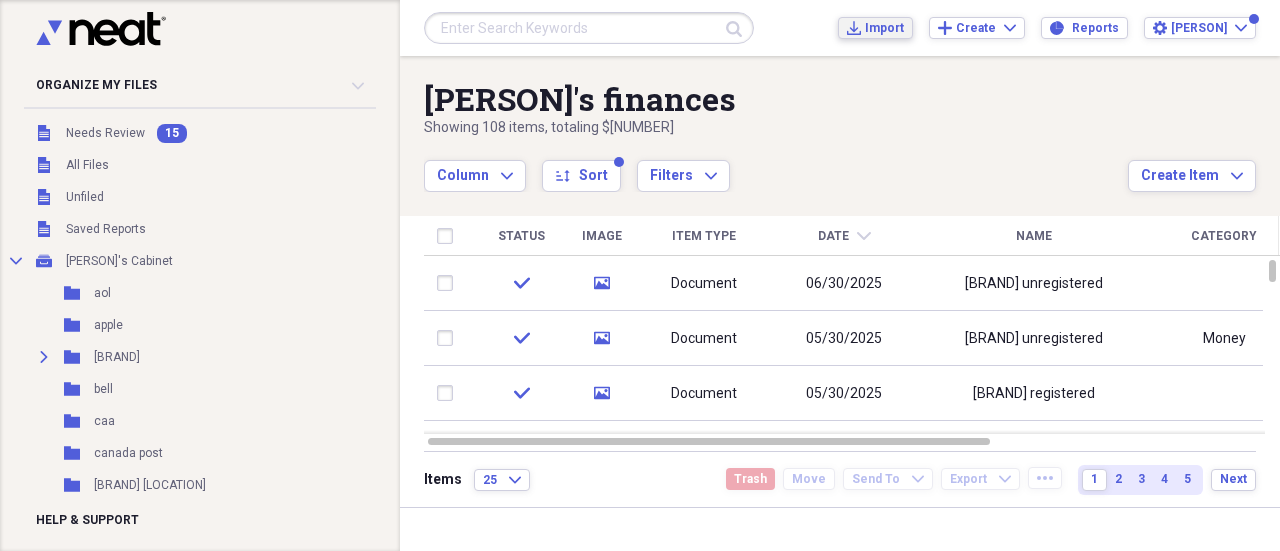 click on "Import" at bounding box center [884, 28] 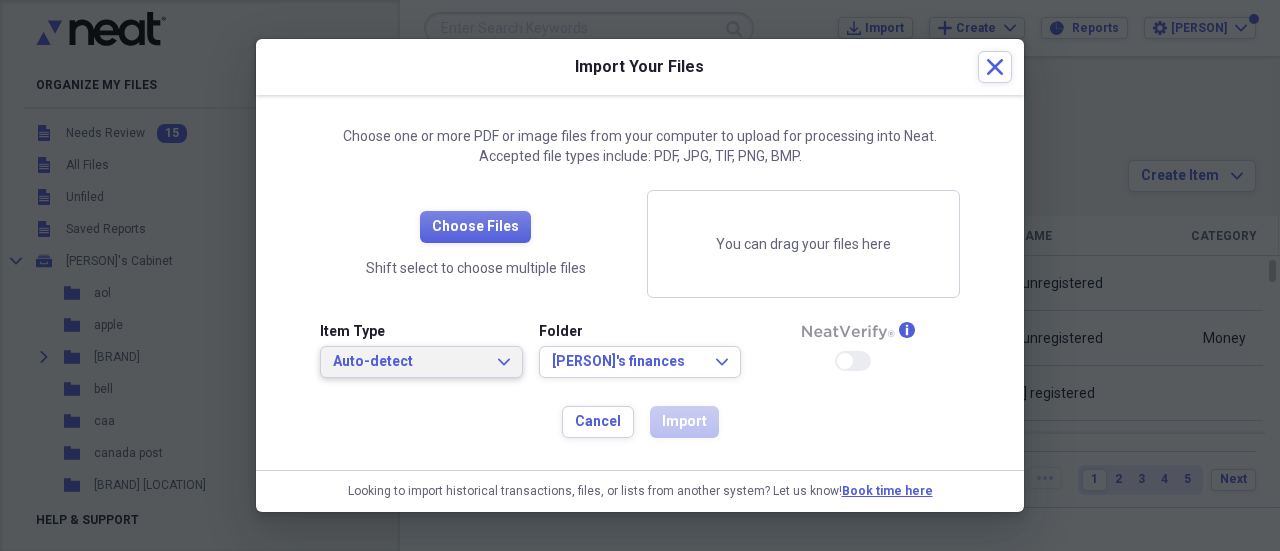 click on "Expand" 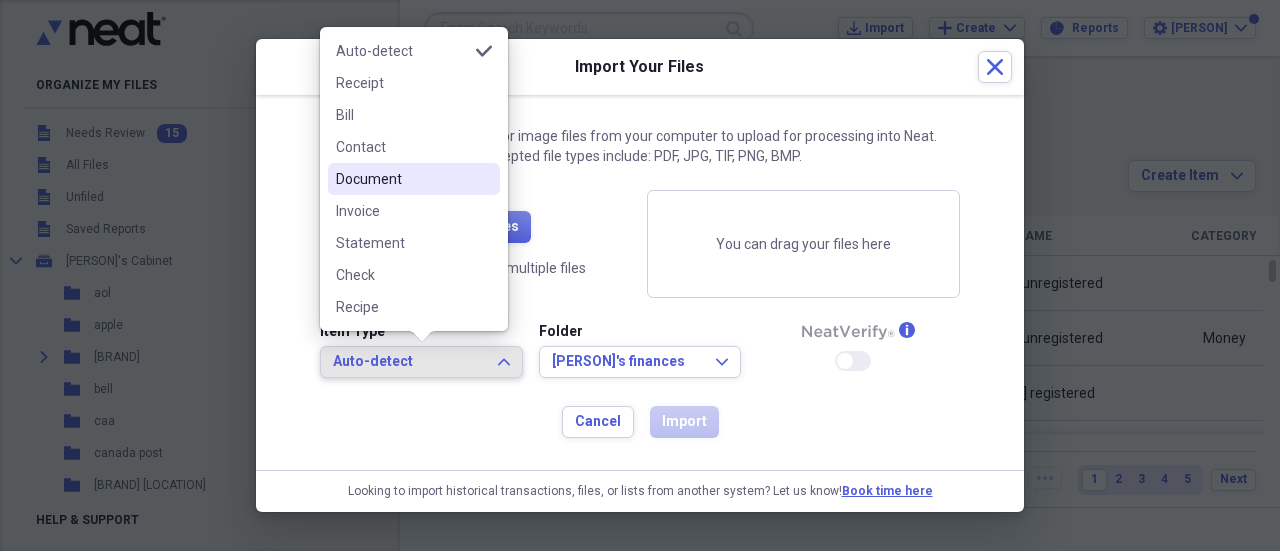 click on "Document" at bounding box center (402, 179) 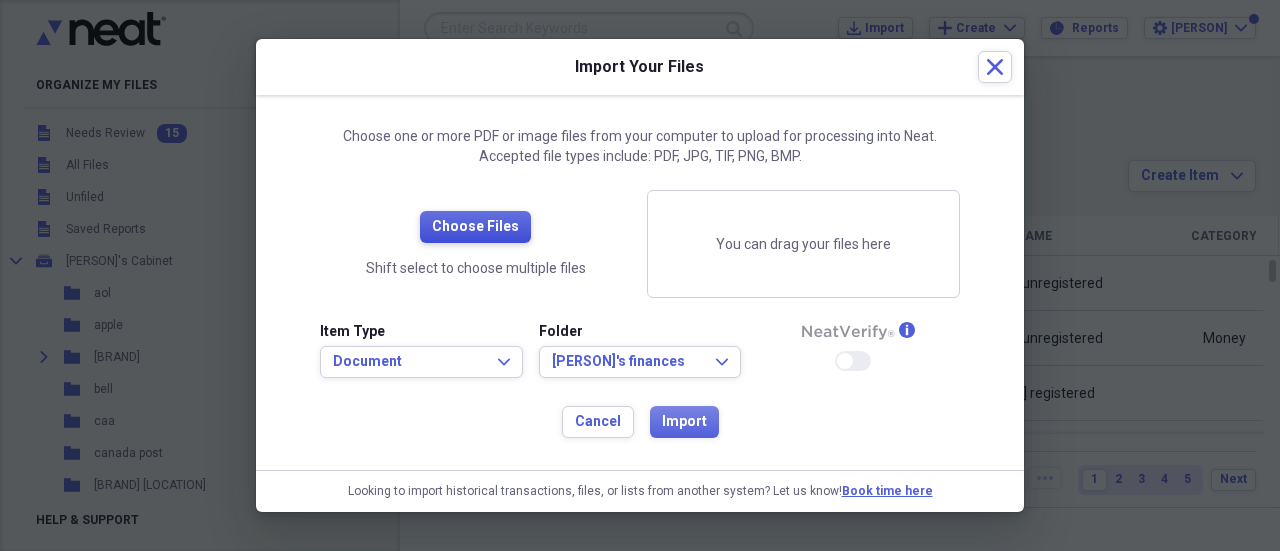 click on "Choose Files" at bounding box center [475, 227] 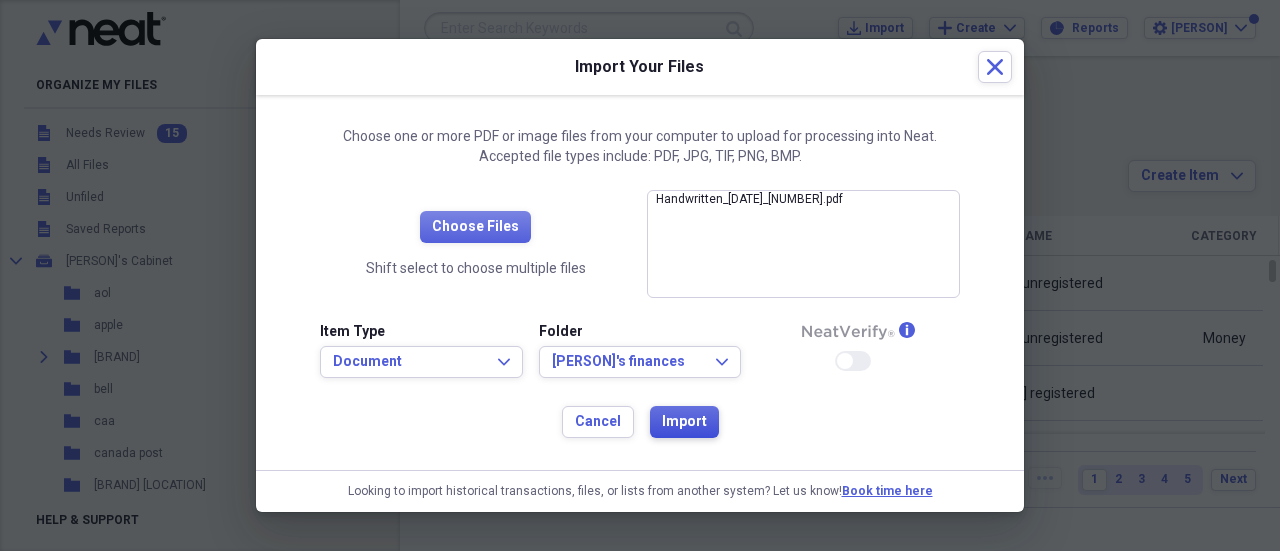 click on "Import" at bounding box center [684, 422] 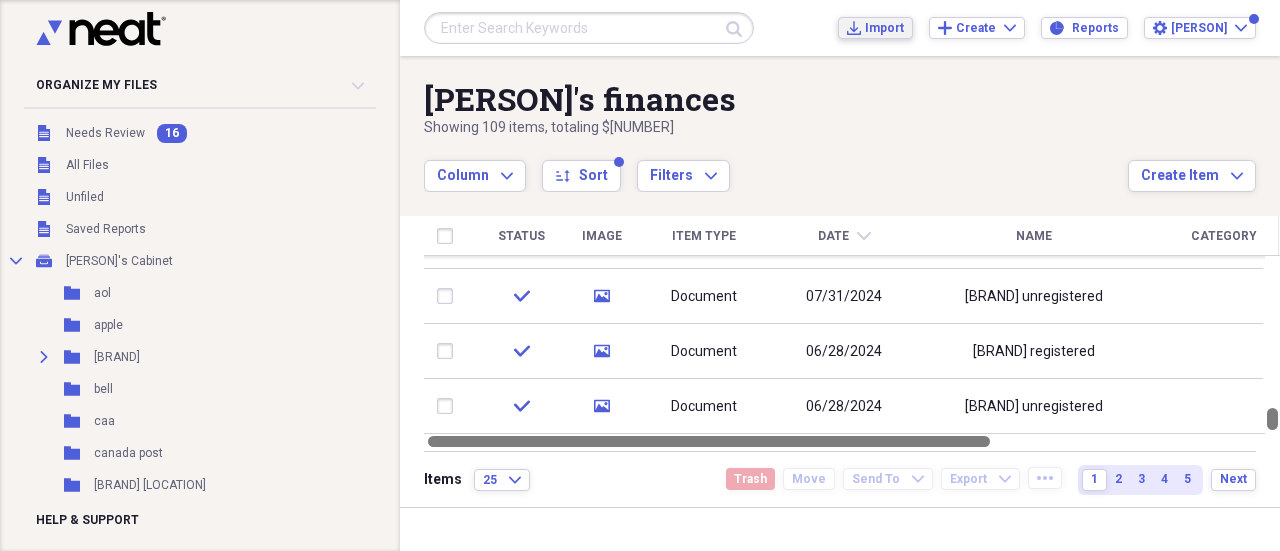 drag, startPoint x: 1272, startPoint y: 263, endPoint x: 1279, endPoint y: 445, distance: 182.13457 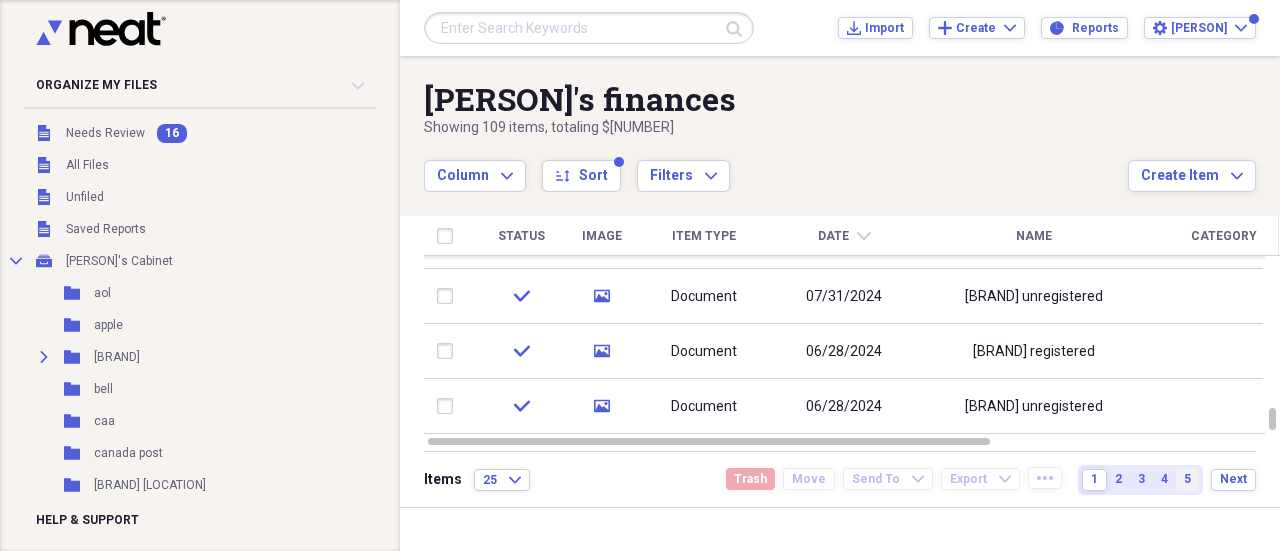click on "5" at bounding box center (1187, 479) 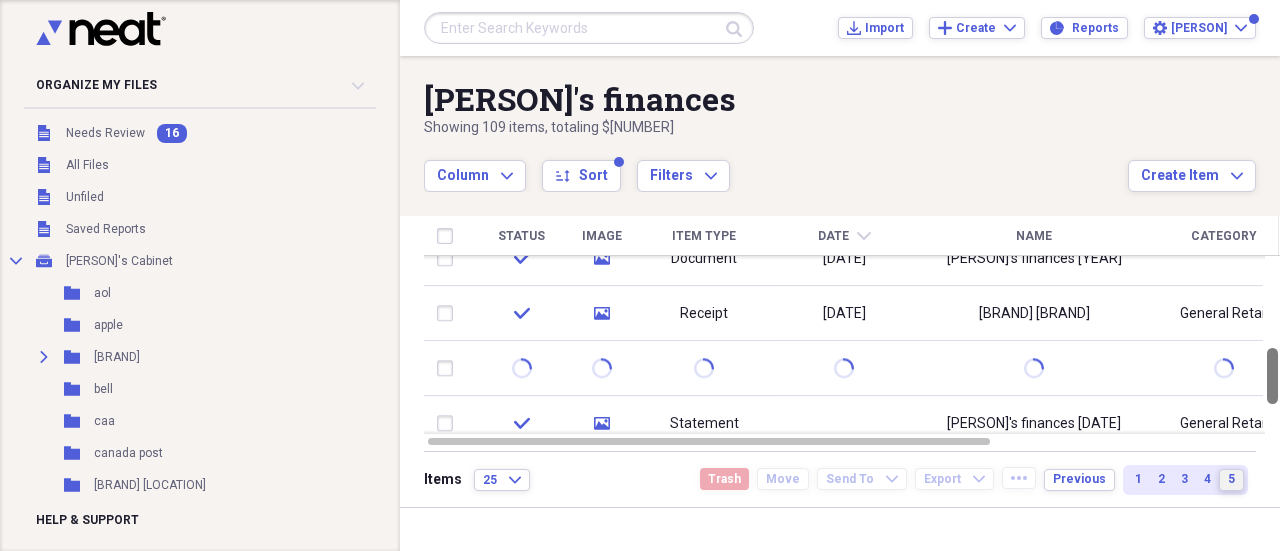 drag, startPoint x: 1270, startPoint y: 279, endPoint x: 1266, endPoint y: 371, distance: 92.086914 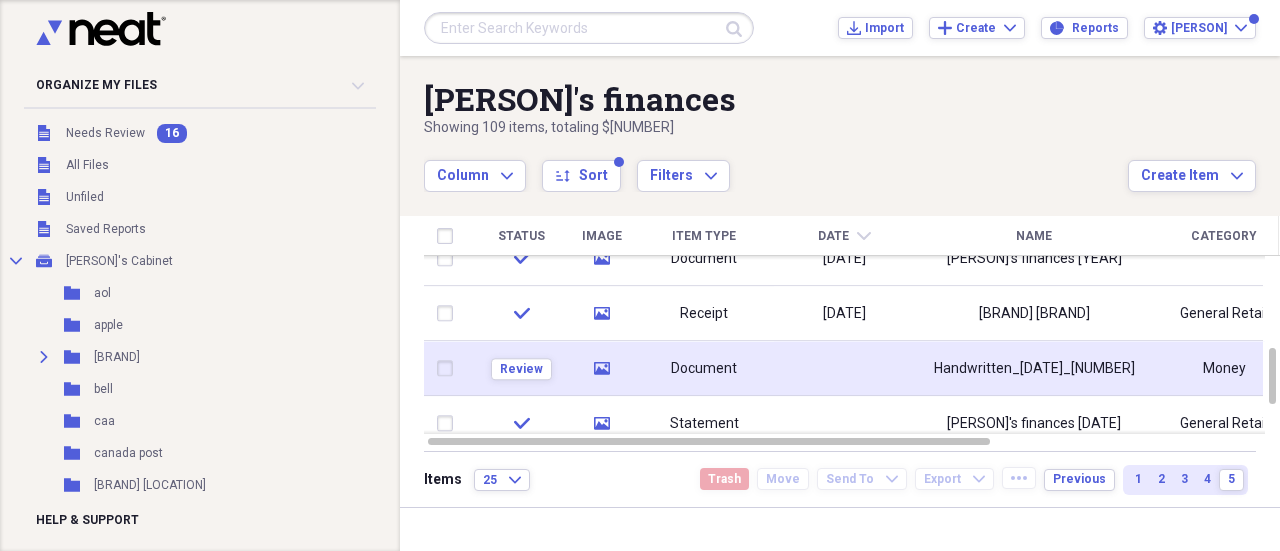 click on "Document" at bounding box center [704, 368] 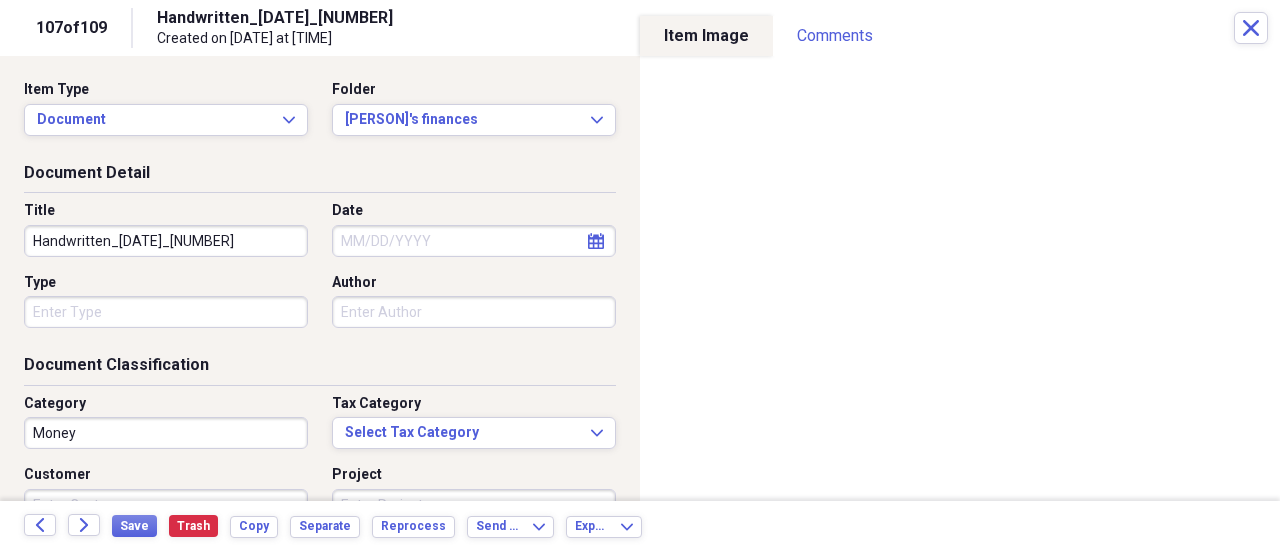 click on "Handwritten_[DATE]_[NUMBER]" at bounding box center (166, 241) 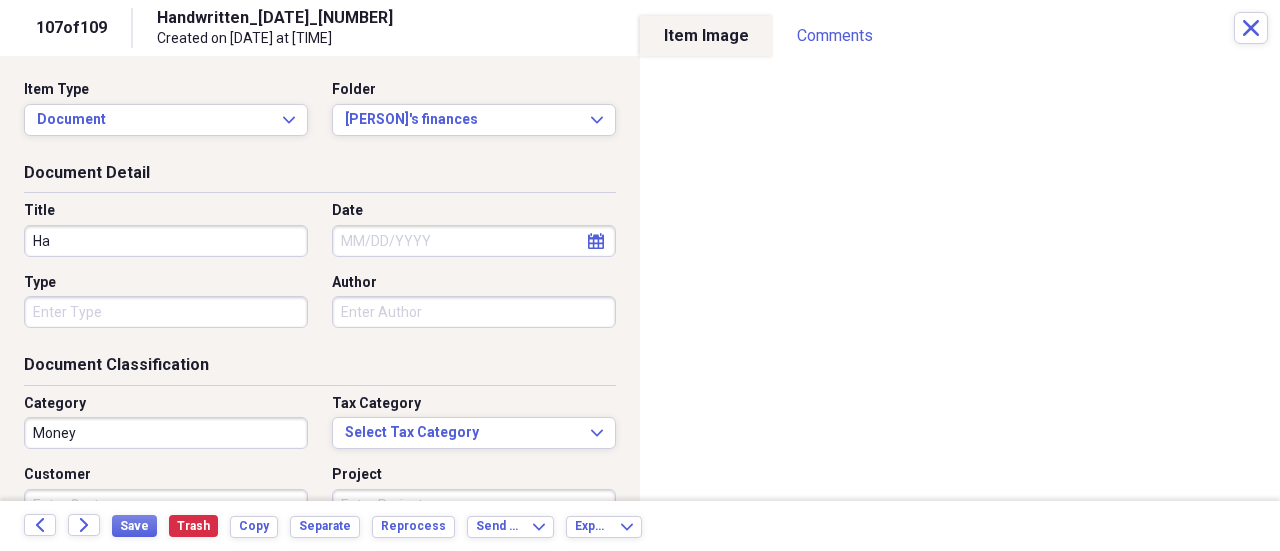type on "H" 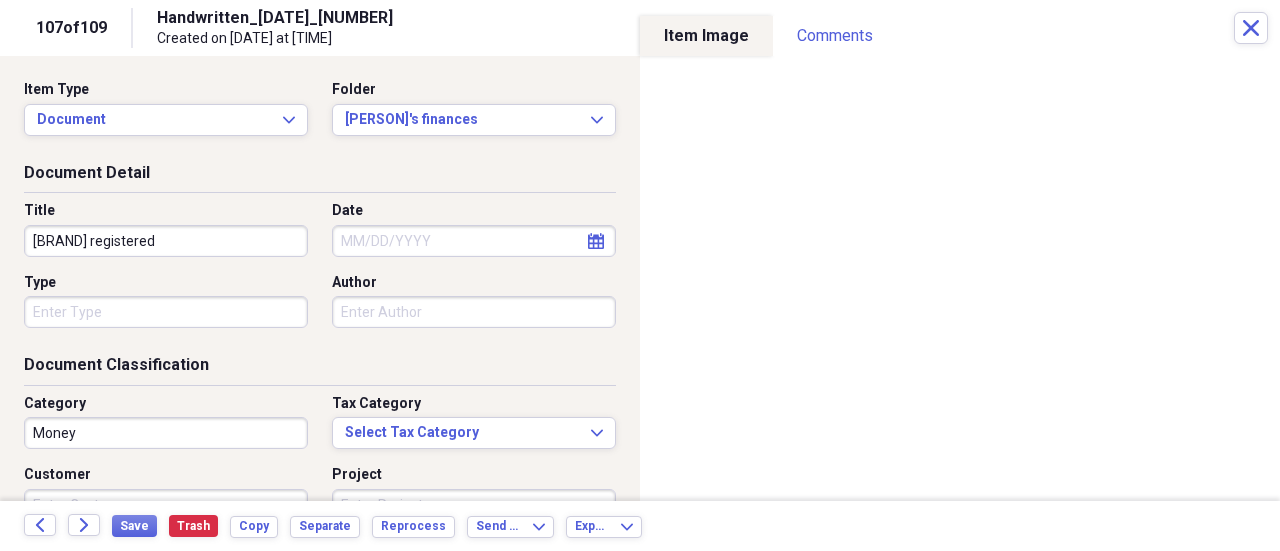 type on "[BRAND] registered" 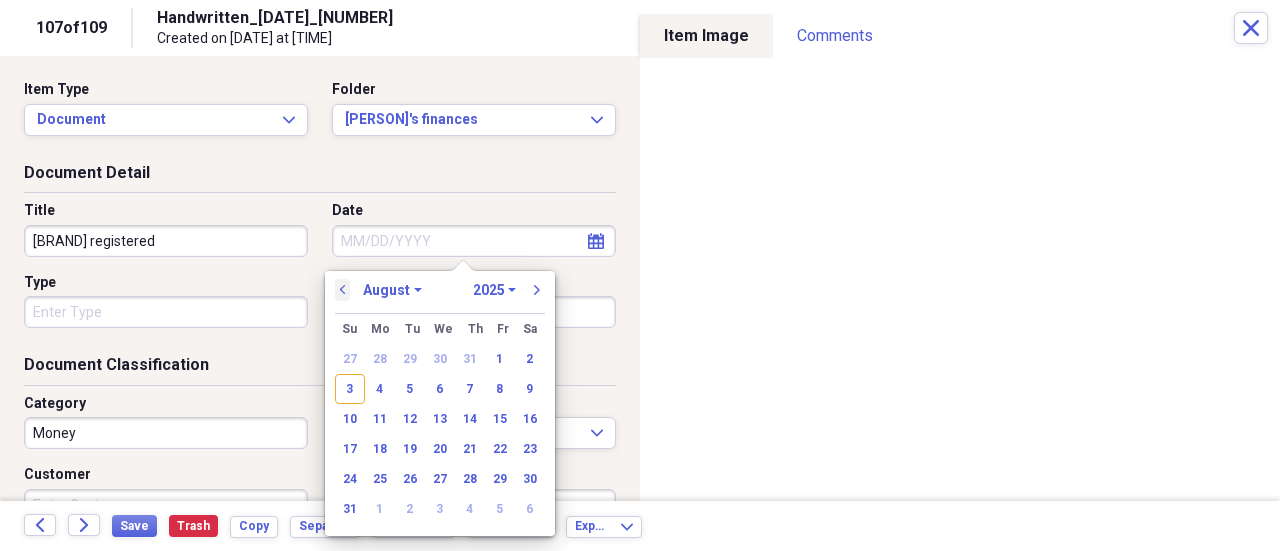 click on "previous" at bounding box center [343, 290] 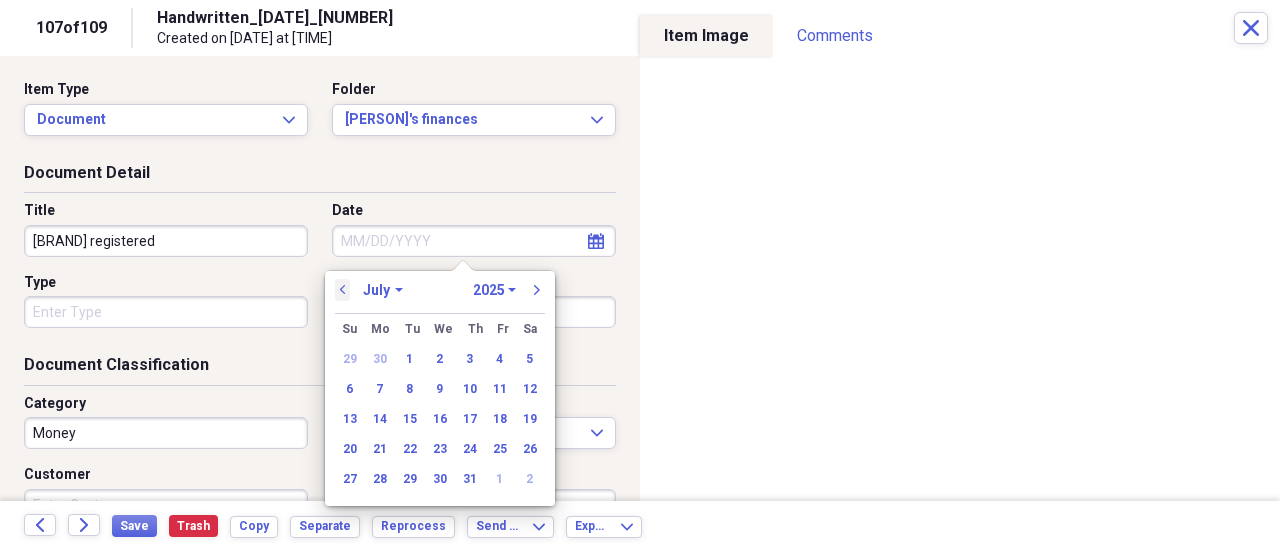click on "previous" at bounding box center [343, 290] 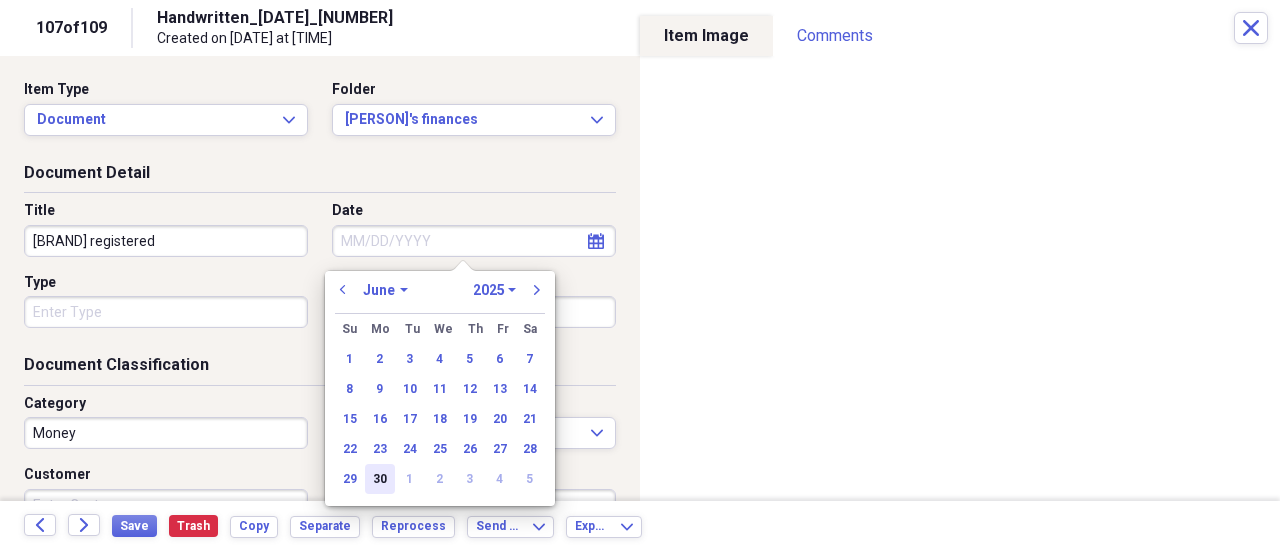 click on "30" at bounding box center (380, 479) 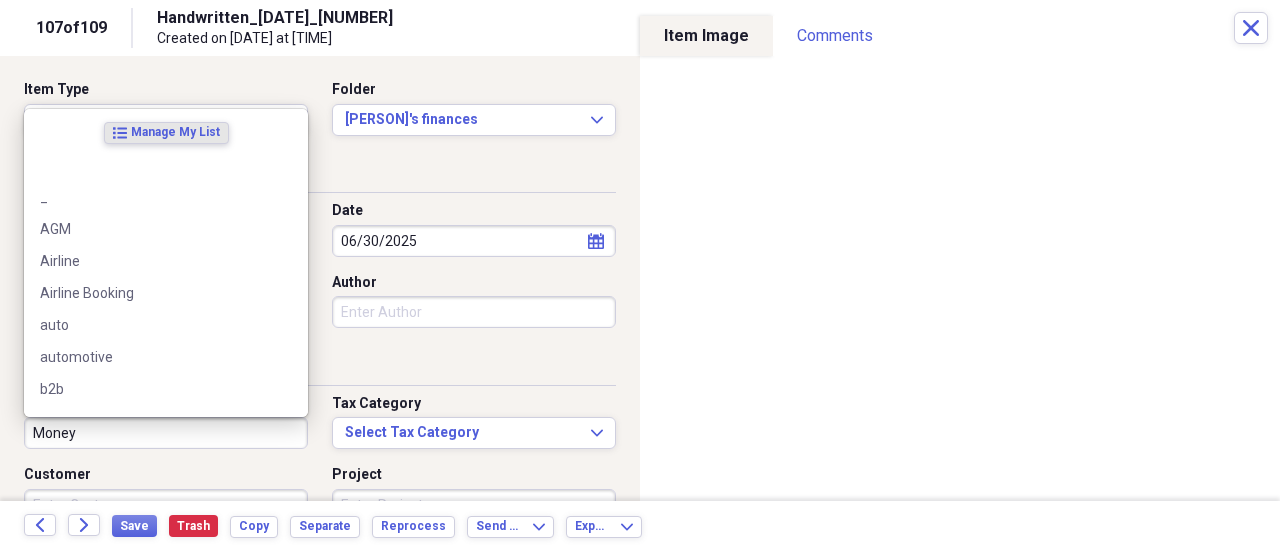 click on "Money" at bounding box center (166, 433) 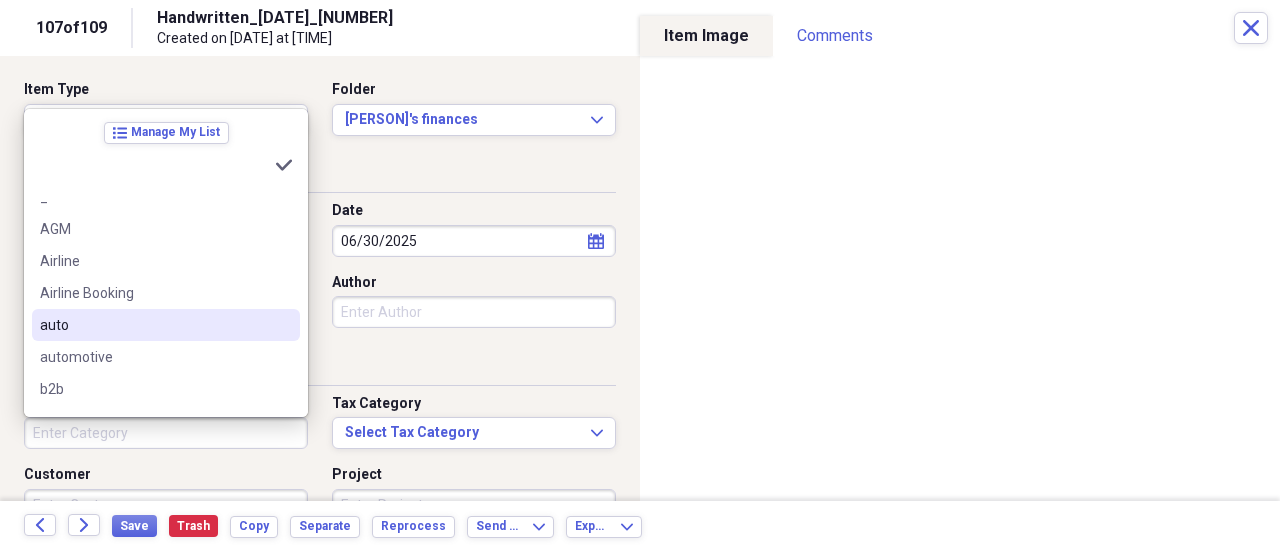 type 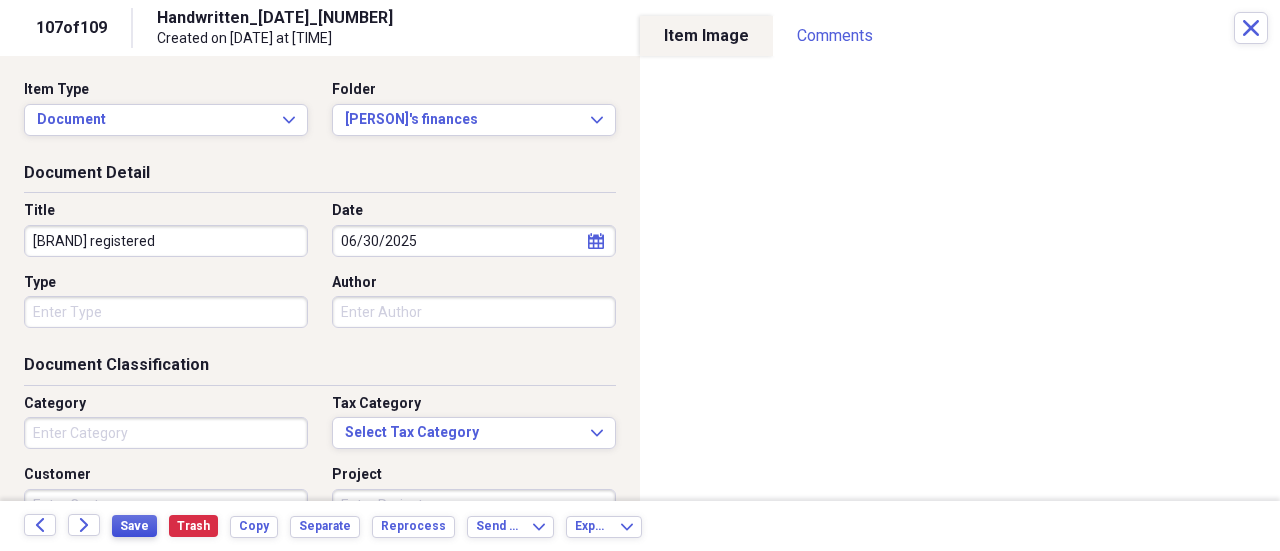 click on "Save" at bounding box center (134, 526) 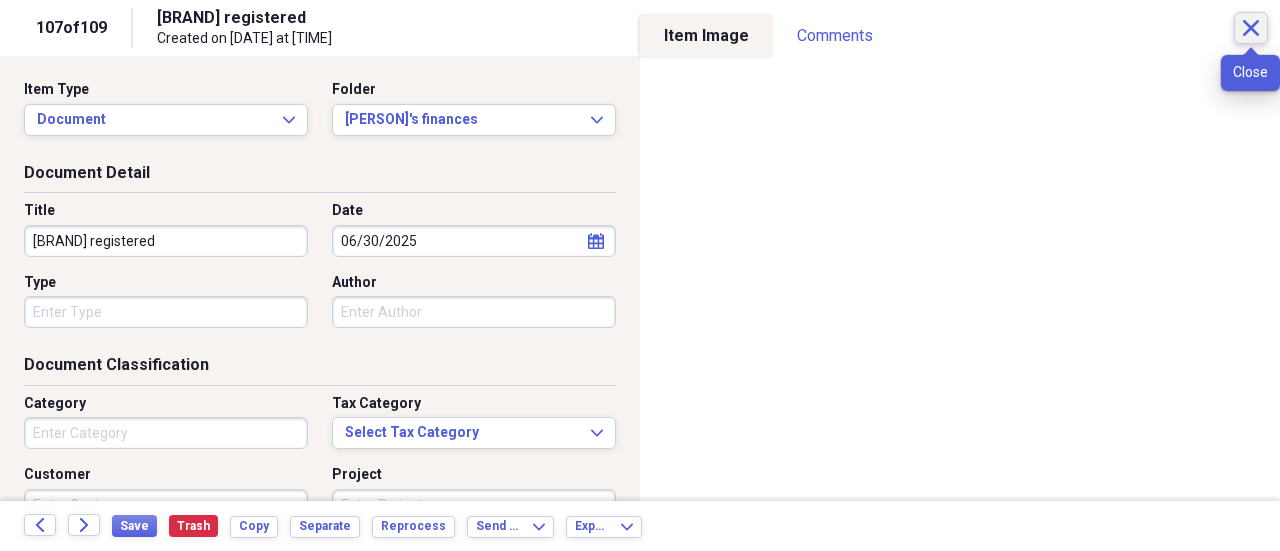 click on "Close" 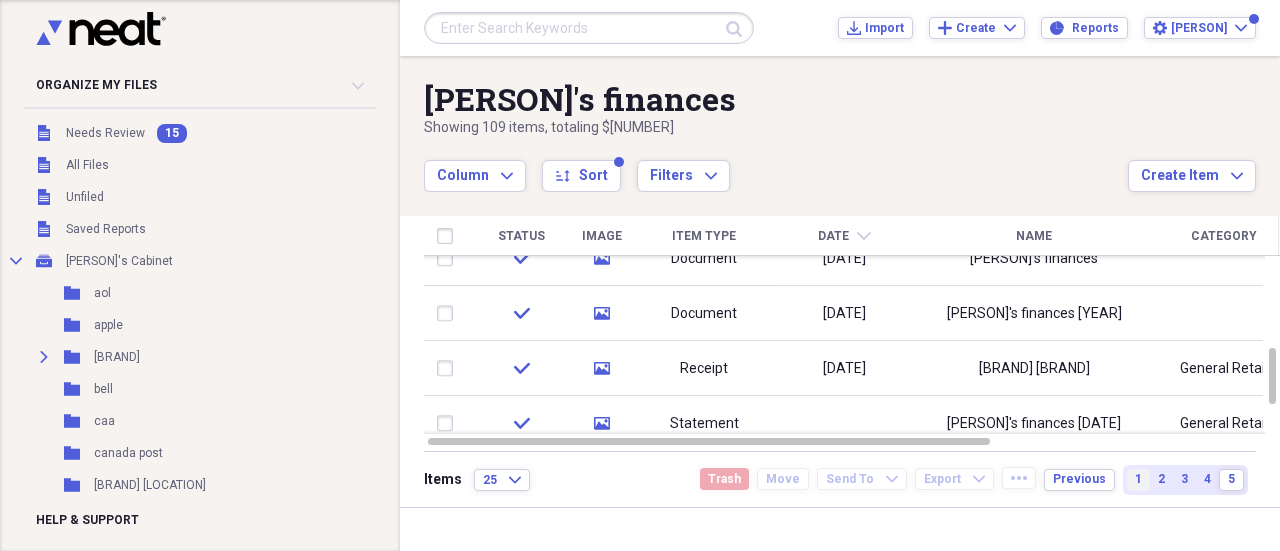 click on "1" at bounding box center (1138, 479) 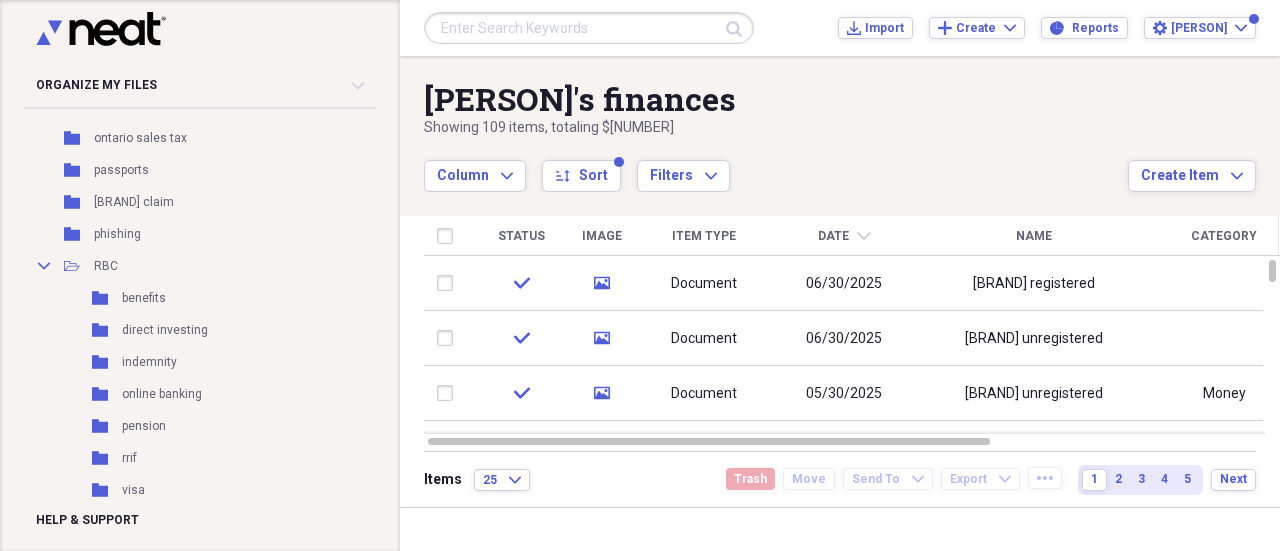 scroll, scrollTop: 5465, scrollLeft: 0, axis: vertical 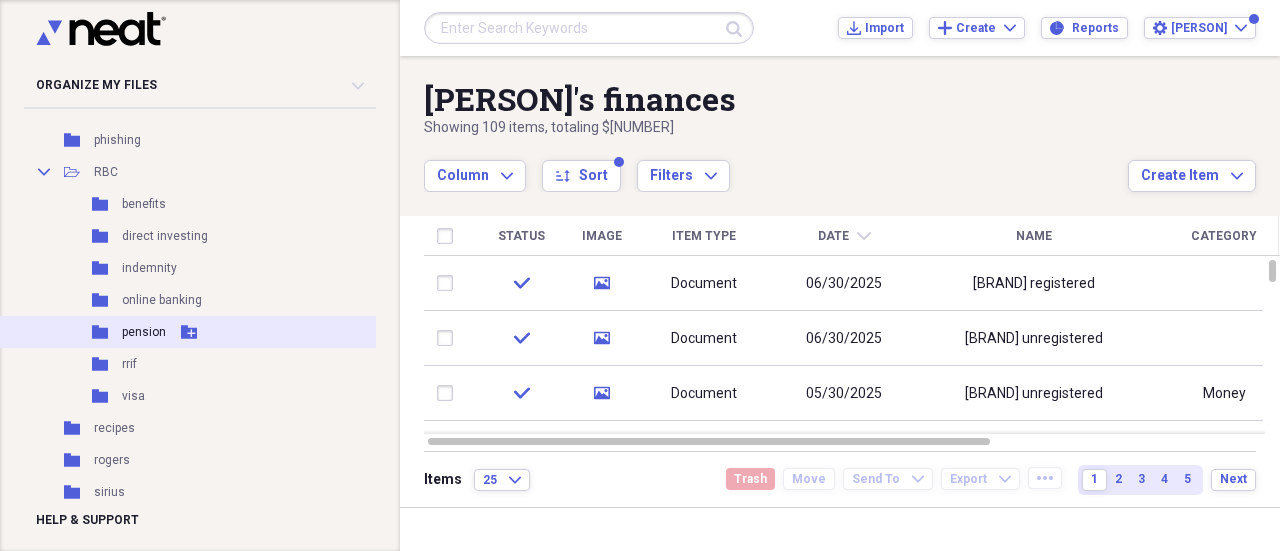 click on "pension" at bounding box center (144, 332) 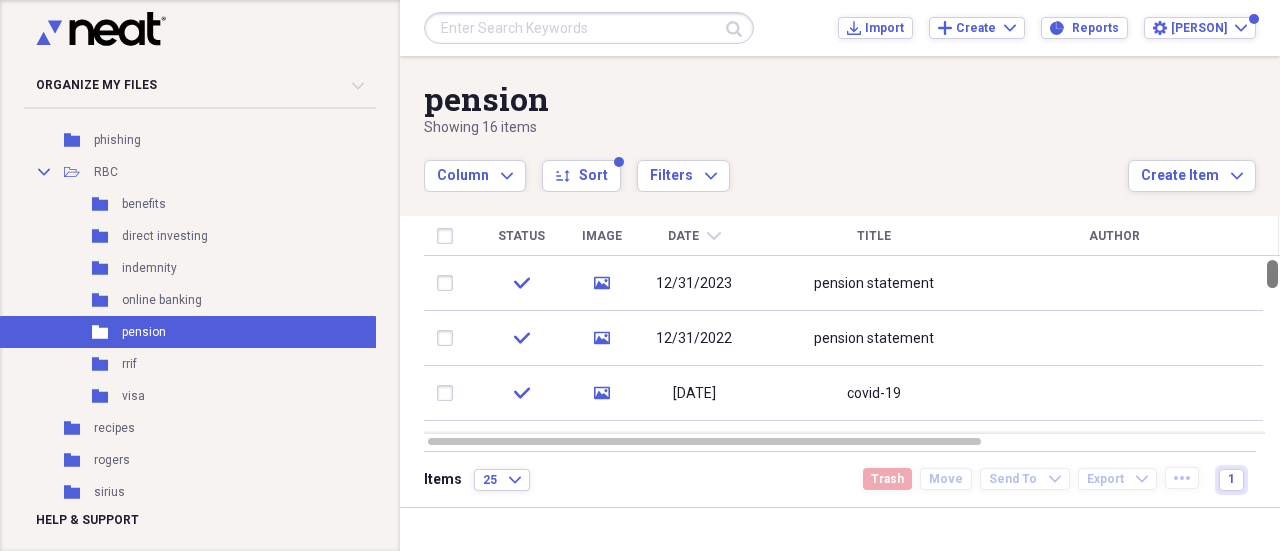 drag, startPoint x: 1269, startPoint y: 267, endPoint x: 1265, endPoint y: 253, distance: 14.56022 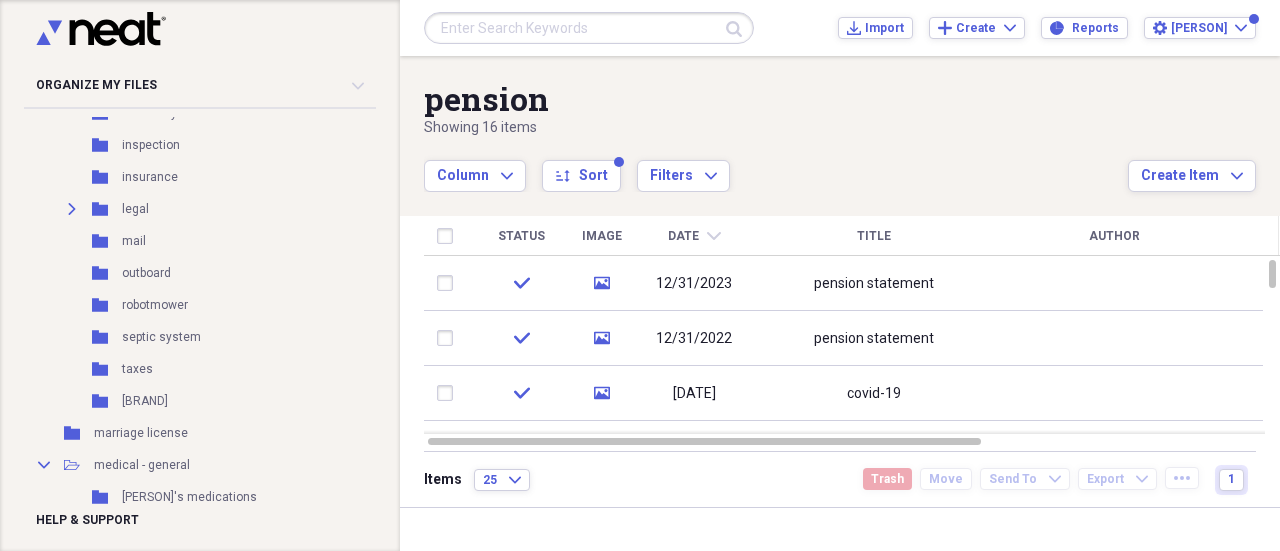 scroll, scrollTop: 3956, scrollLeft: 0, axis: vertical 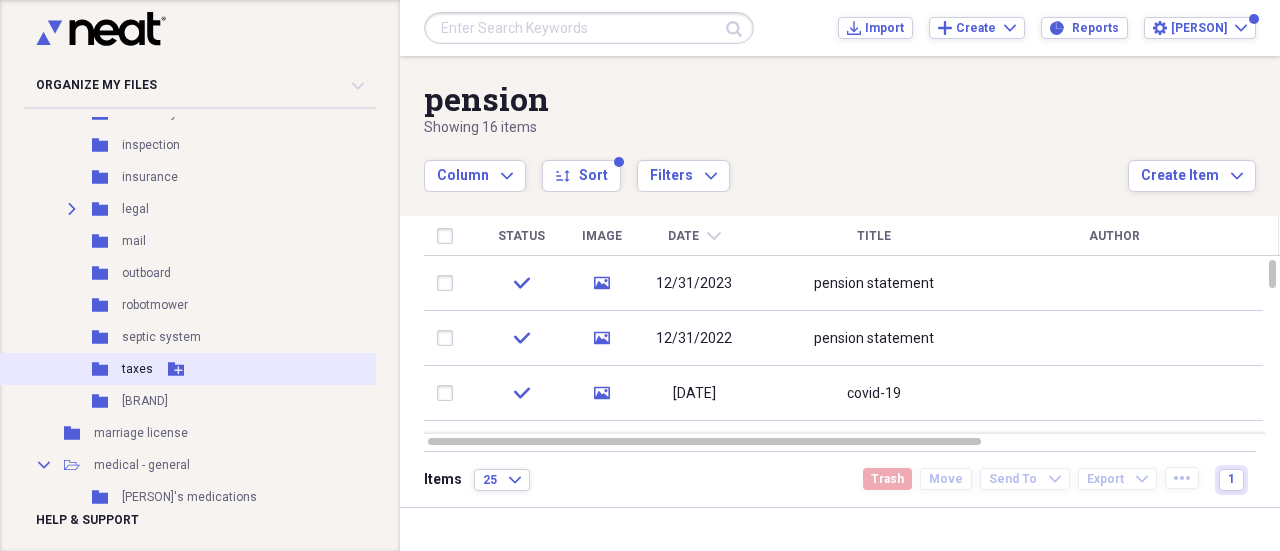 click on "taxes" at bounding box center [137, 369] 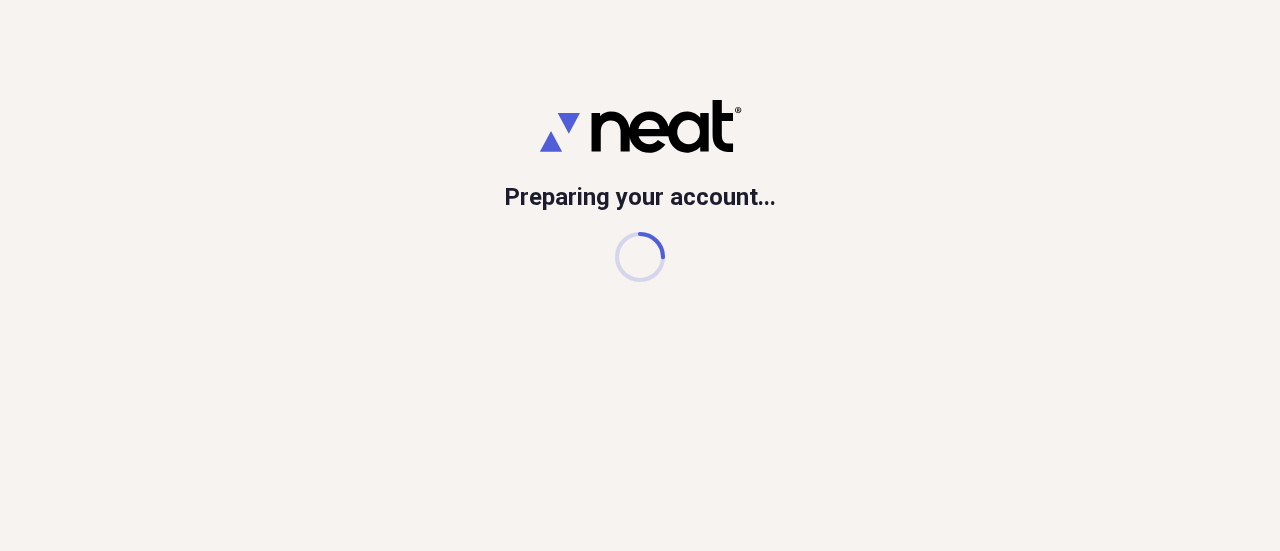 scroll, scrollTop: 0, scrollLeft: 0, axis: both 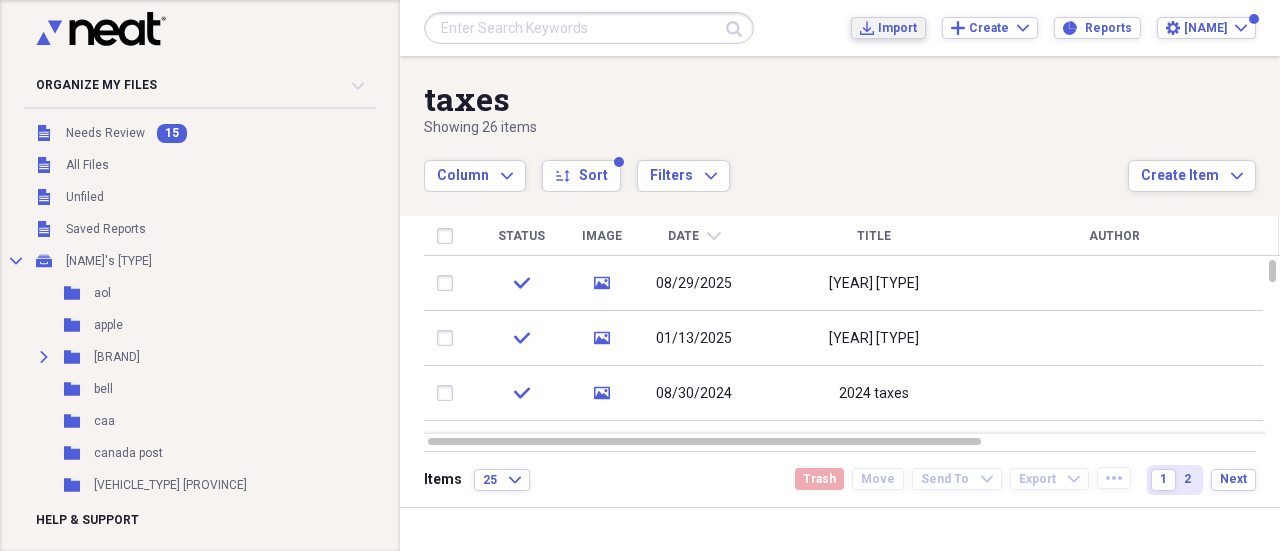 click on "Import" at bounding box center (897, 28) 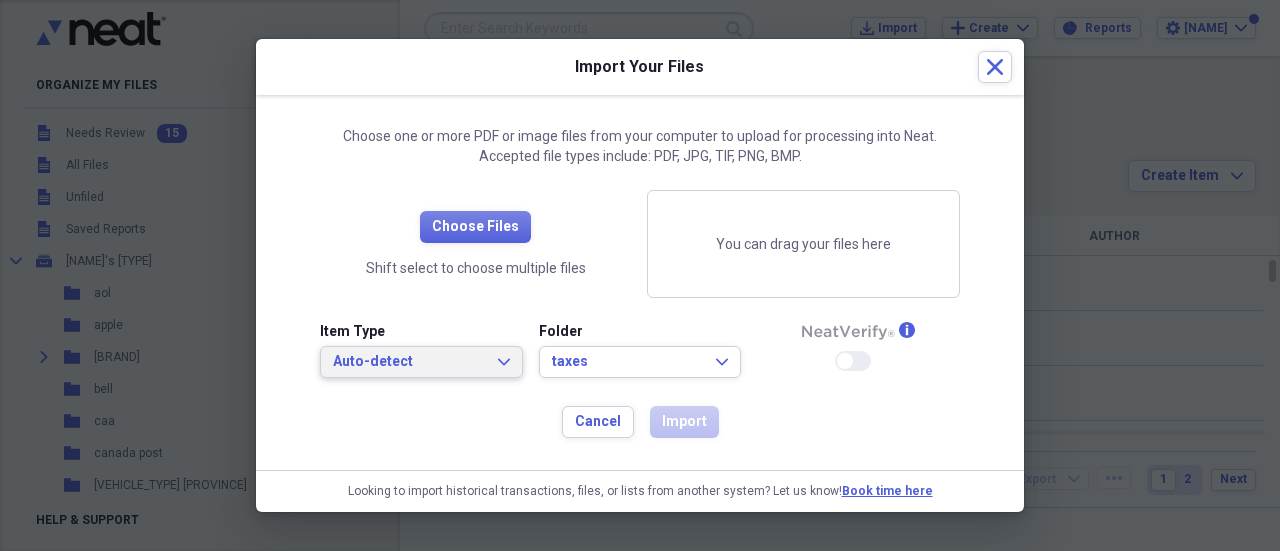click on "Expand" 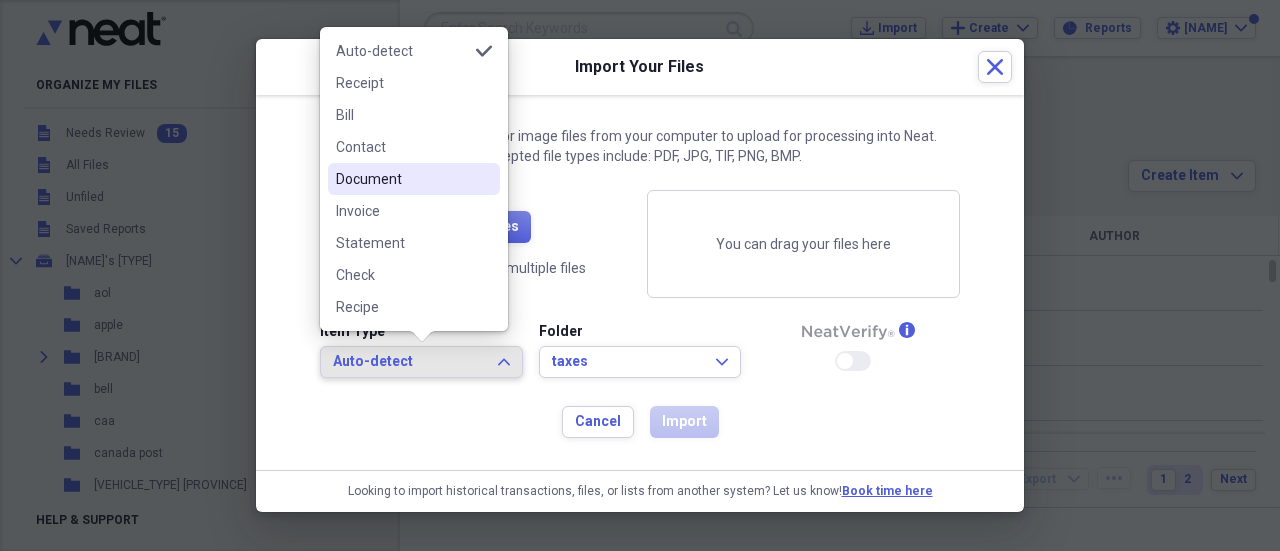 click on "Document" at bounding box center (402, 179) 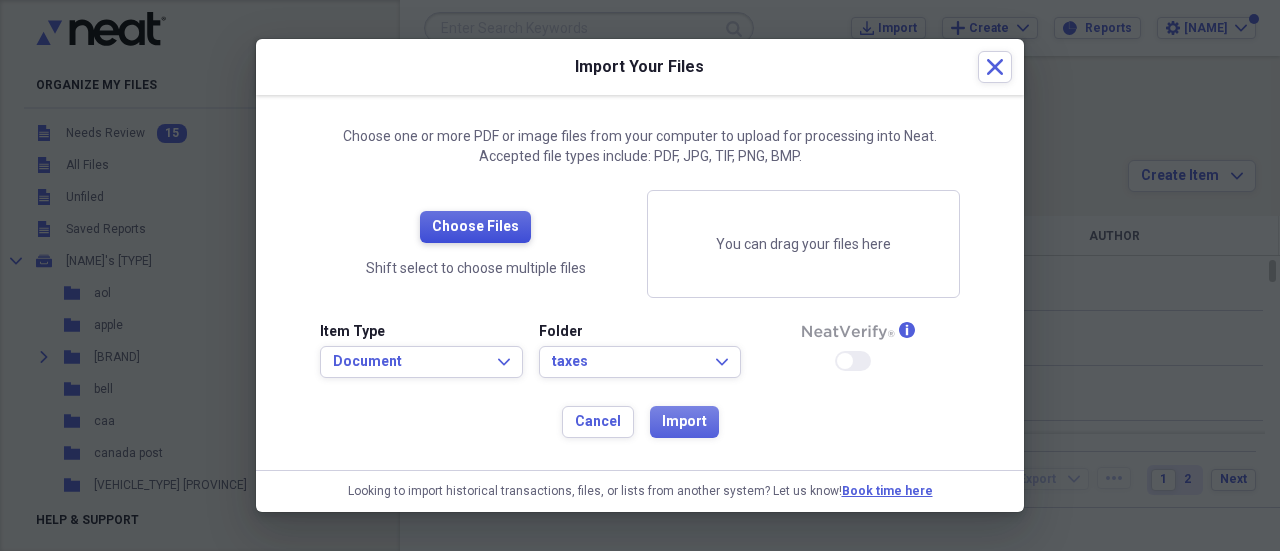 click on "Choose Files" at bounding box center [475, 227] 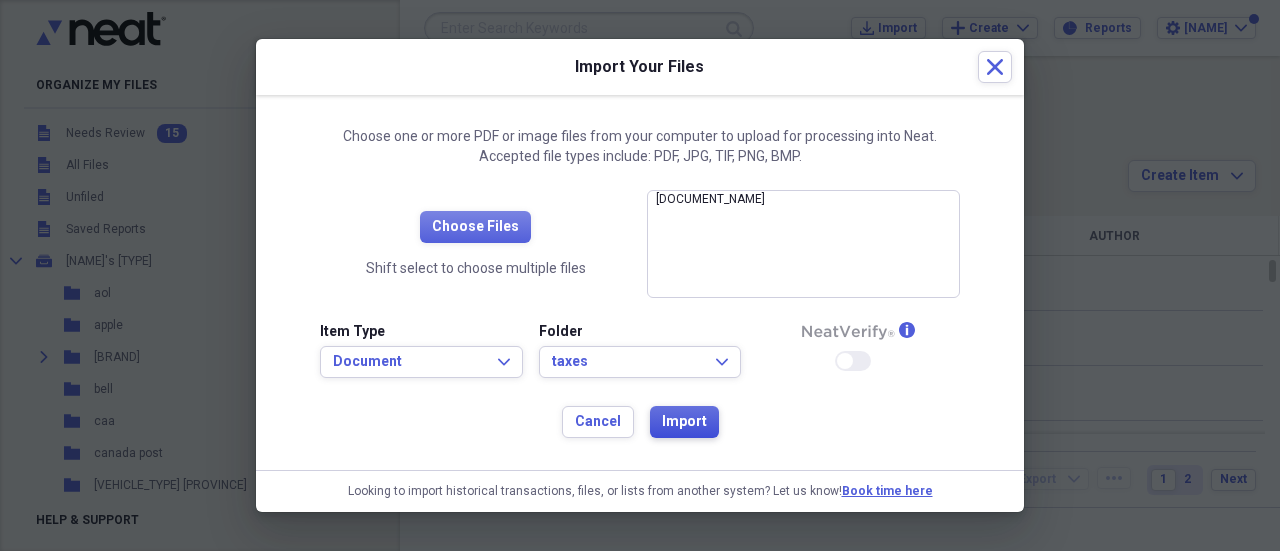 click on "Import" at bounding box center [684, 422] 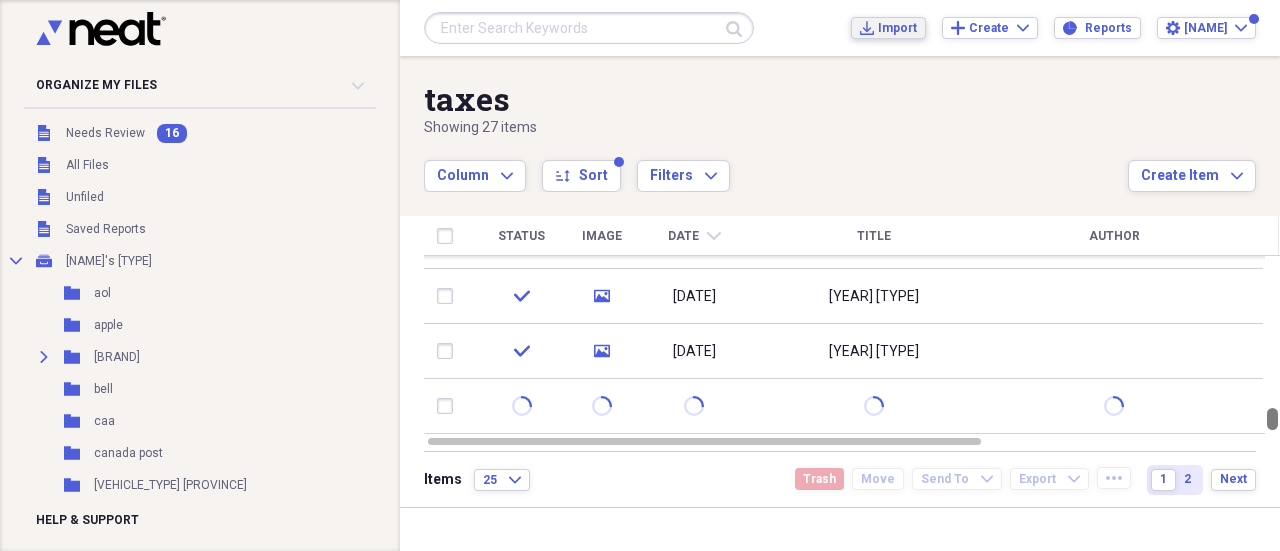 drag, startPoint x: 1270, startPoint y: 264, endPoint x: 1279, endPoint y: 428, distance: 164.24677 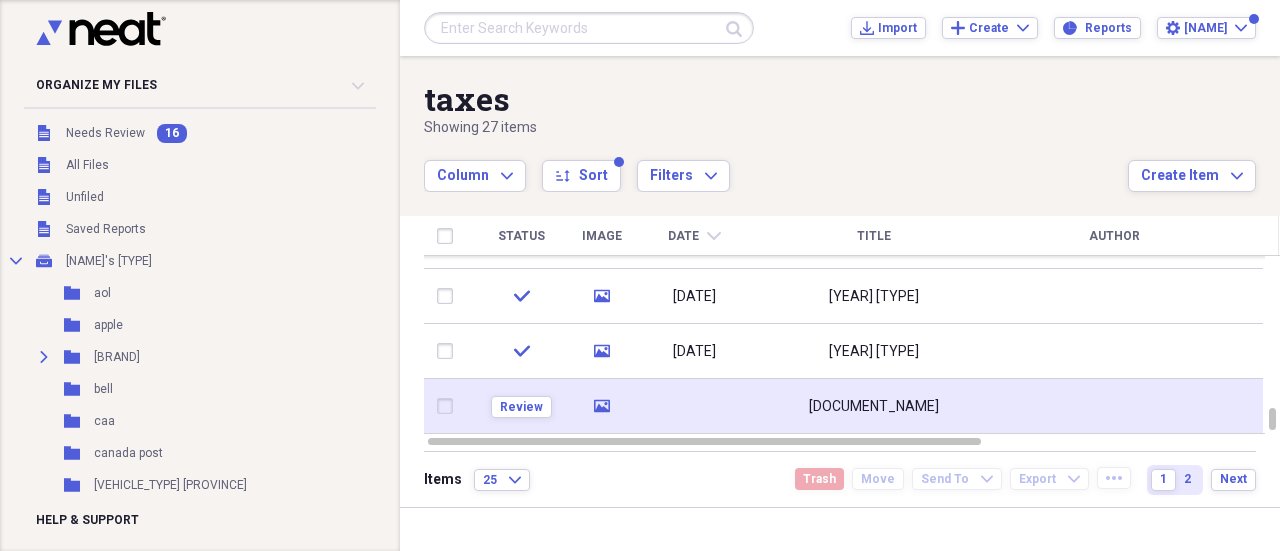 click at bounding box center (694, 406) 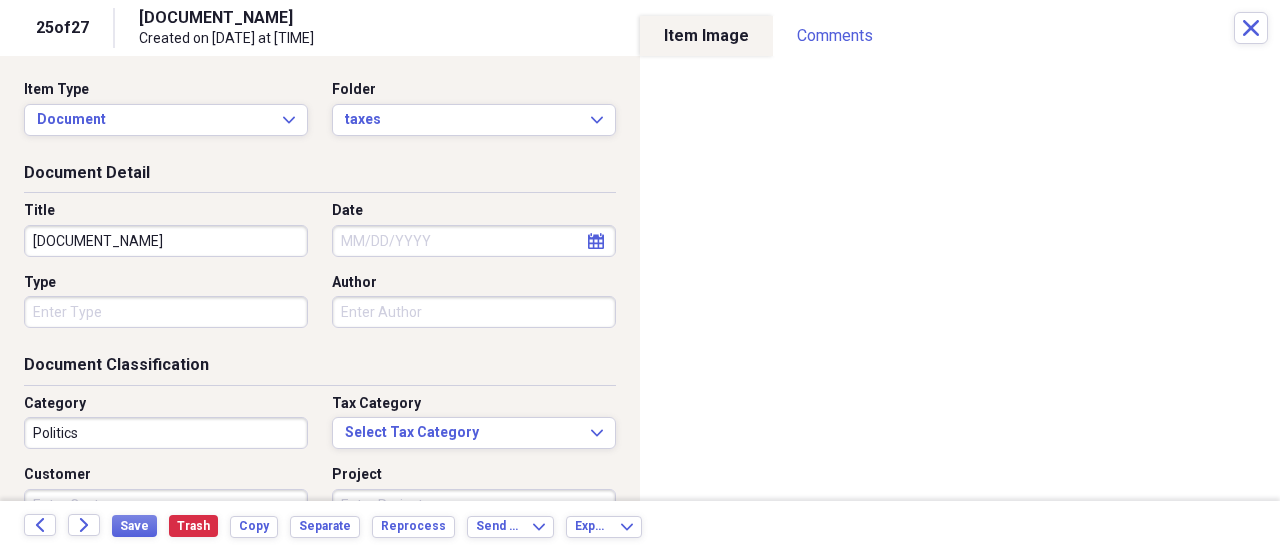 click 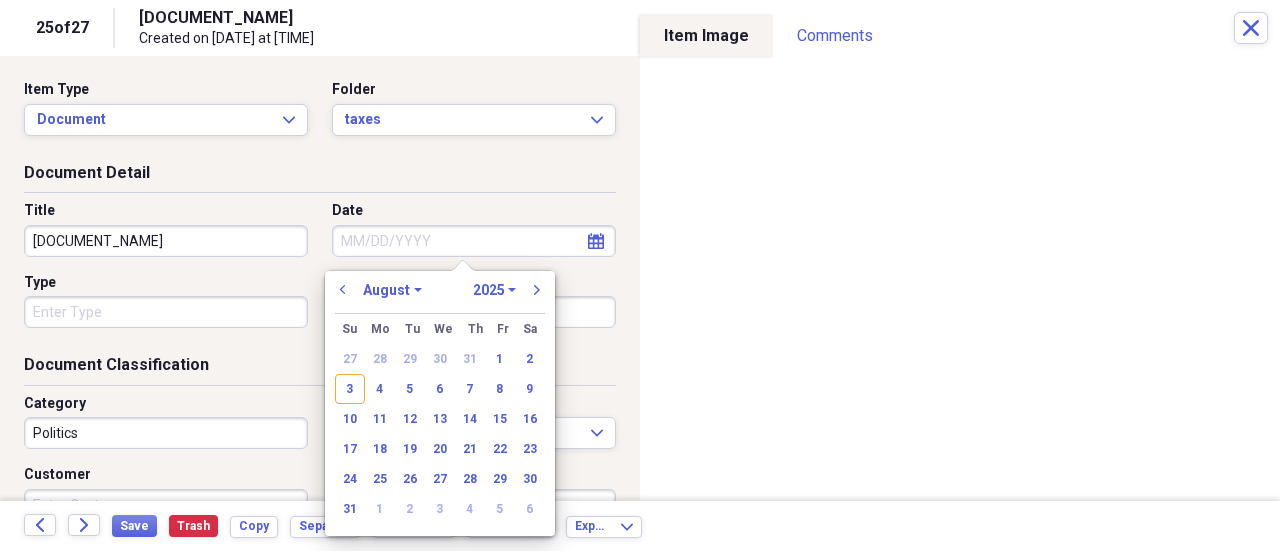 click on "previous January February March April May June July August September October November December 1970 1971 1972 1973 1974 1975 1976 1977 1978 1979 1980 1981 1982 1983 1984 1985 1986 1987 1988 1989 1990 1991 1992 1993 1994 1995 1996 1997 1998 1999 2000 2001 2002 2003 2004 2005 2006 2007 2008 2009 2010 2011 2012 2013 2014 2015 2016 2017 2018 2019 2020 2021 2022 2023 2024 2025 2026 2027 2028 2029 2030 2031 2032 2033 2034 2035 next" at bounding box center (440, 296) 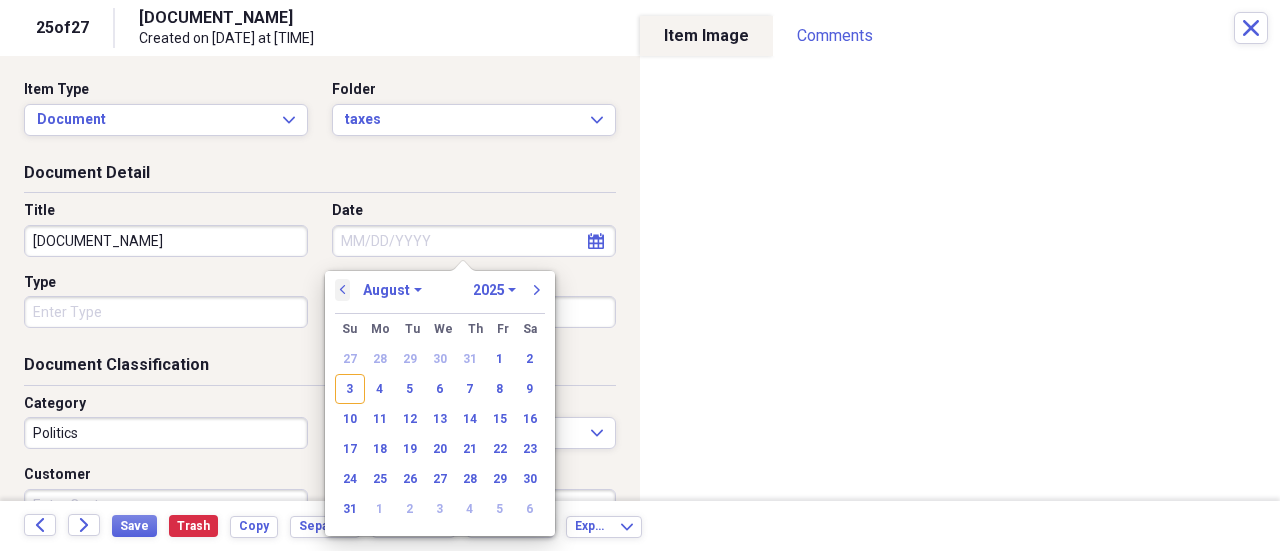 click on "previous" at bounding box center (343, 290) 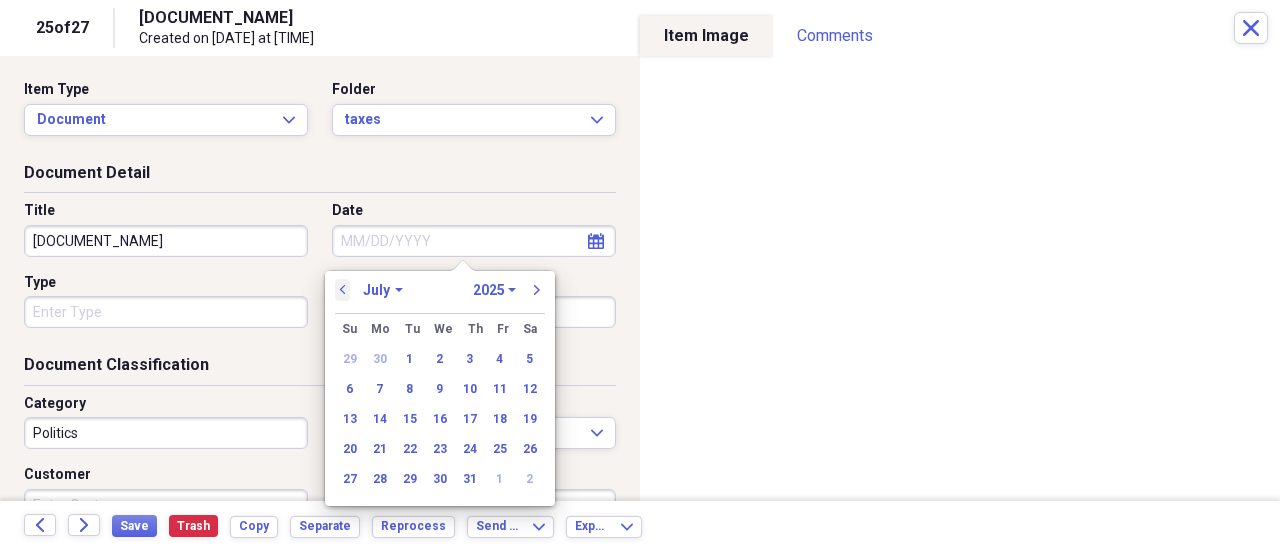 click on "previous" at bounding box center [343, 290] 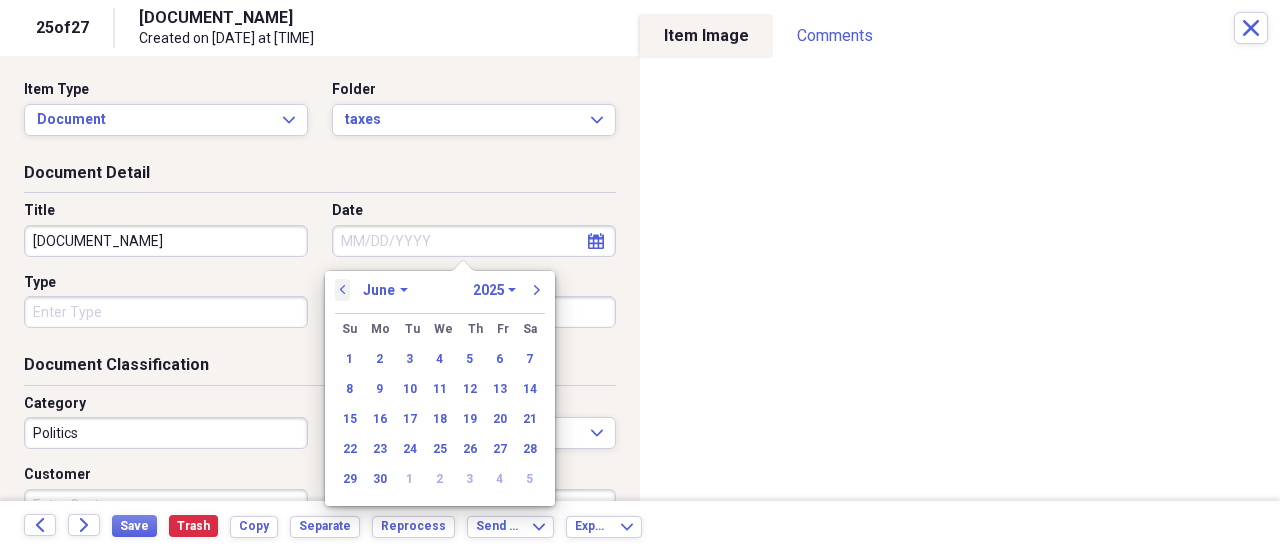click on "previous" at bounding box center (343, 290) 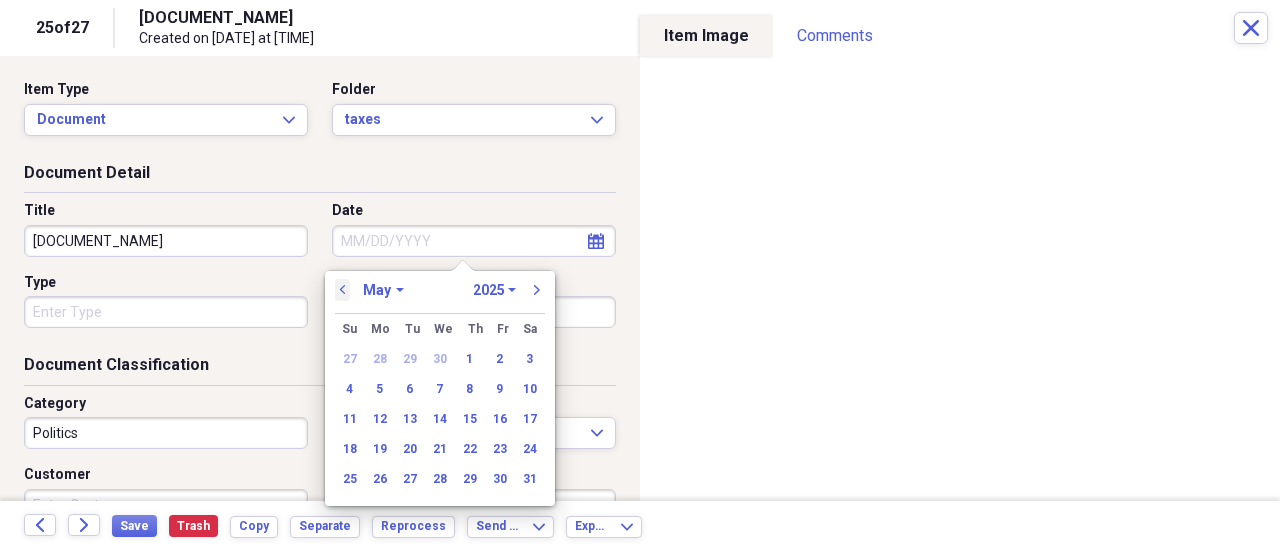 click on "previous" at bounding box center [343, 290] 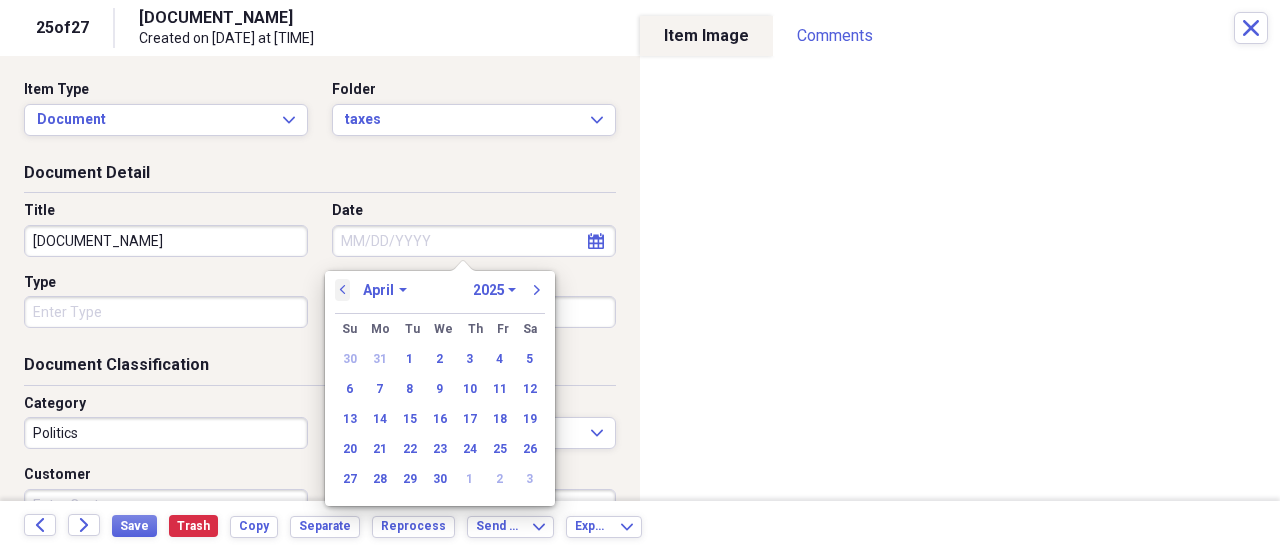 click on "previous" at bounding box center (343, 290) 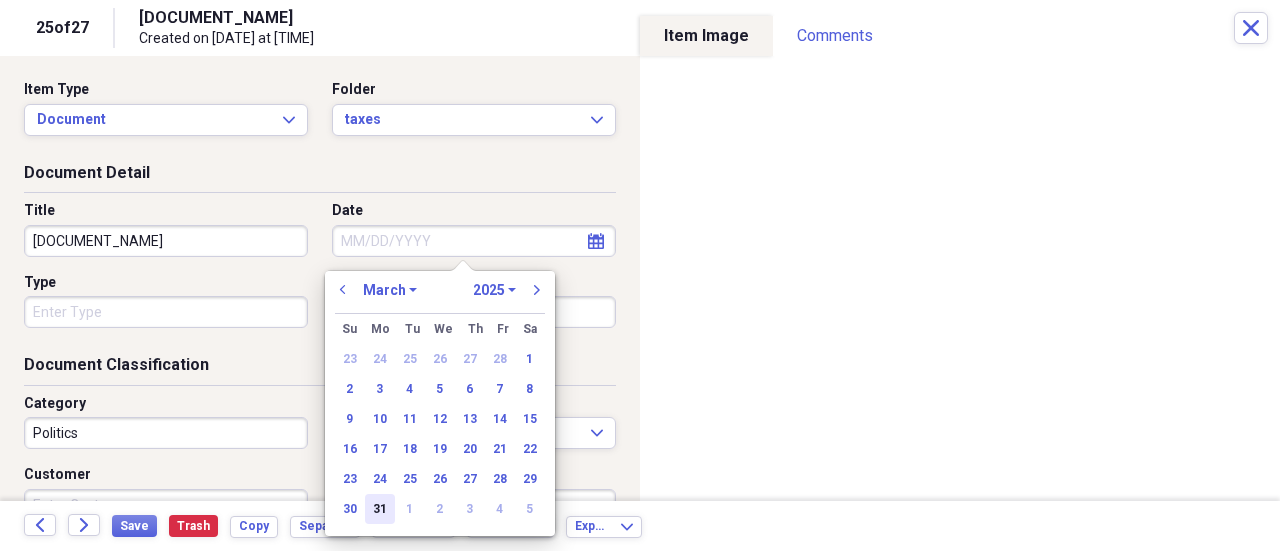 click on "31" at bounding box center (380, 509) 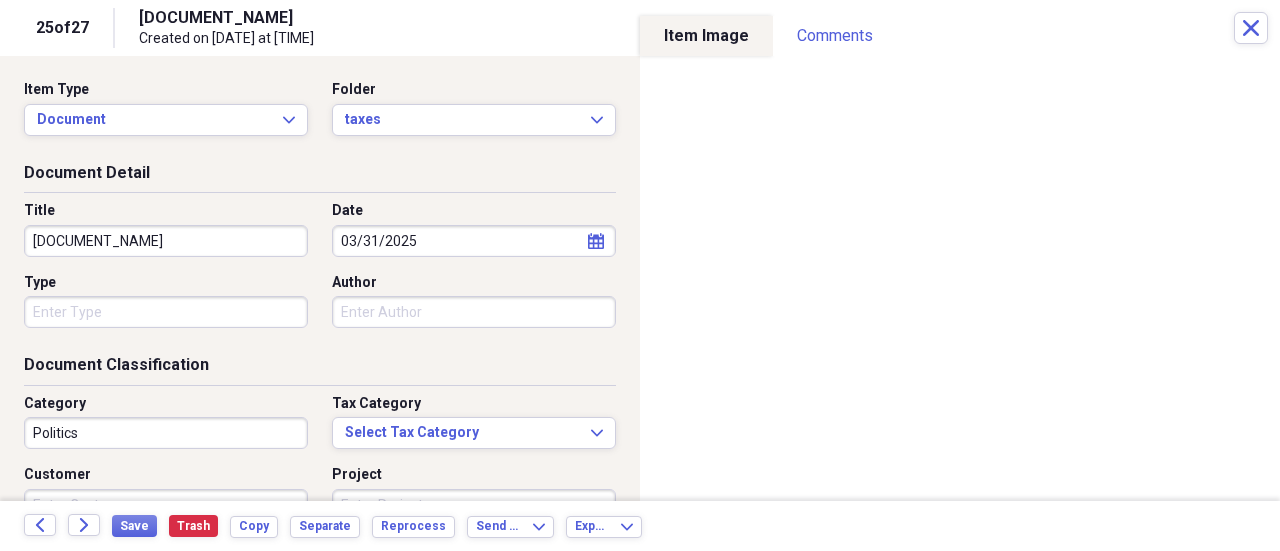 click on "Document_2025-08-03_205807" at bounding box center [166, 241] 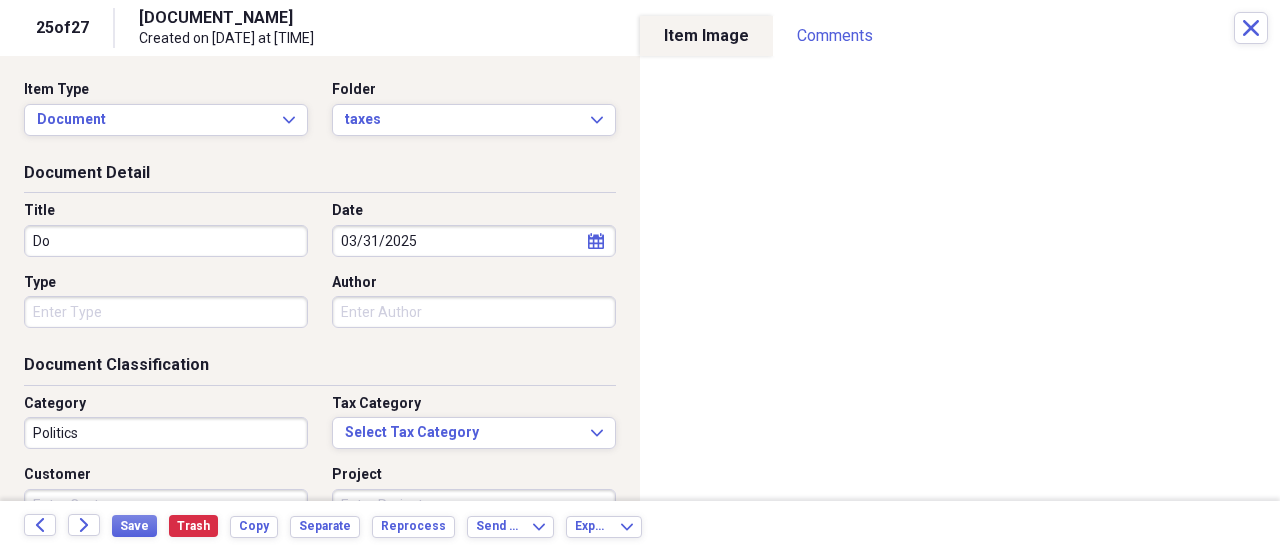 type on "D" 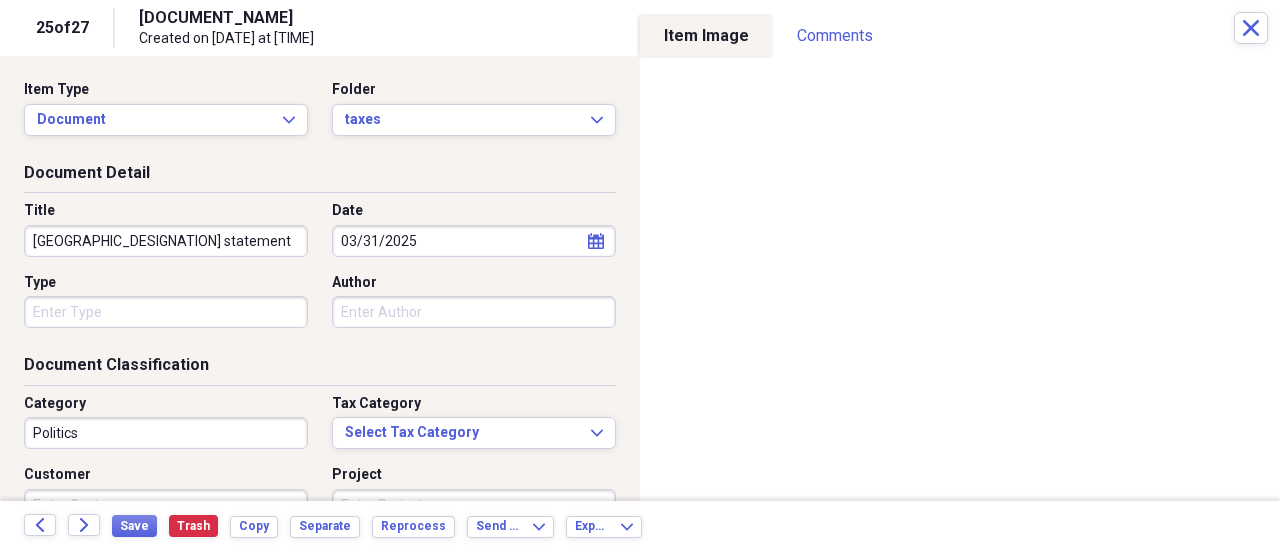 type on "municipal statement" 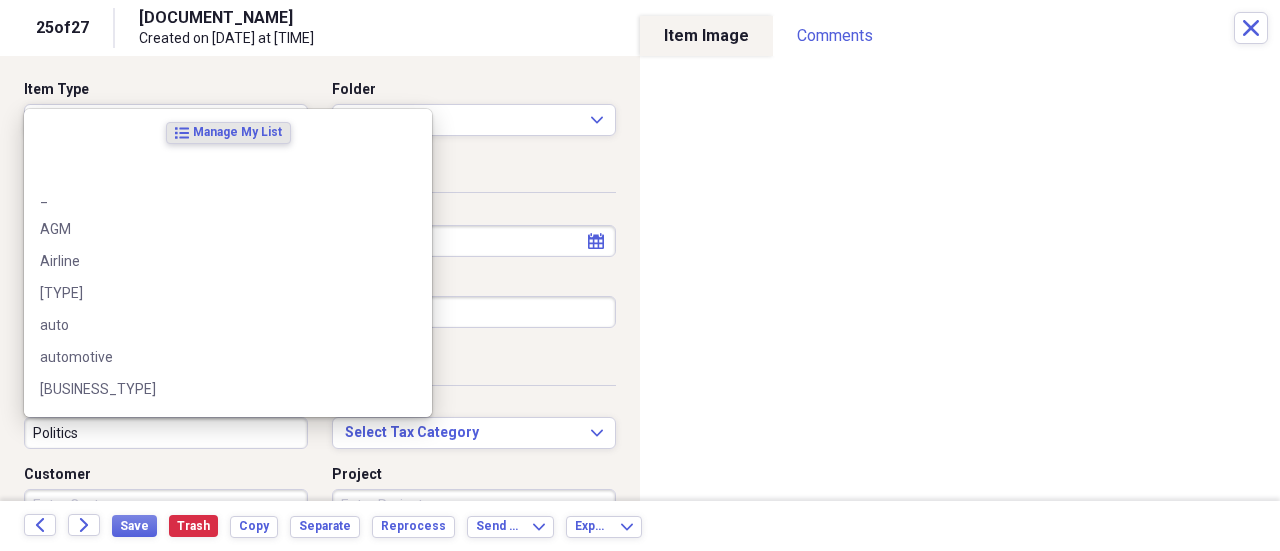 click on "Politics" at bounding box center [166, 433] 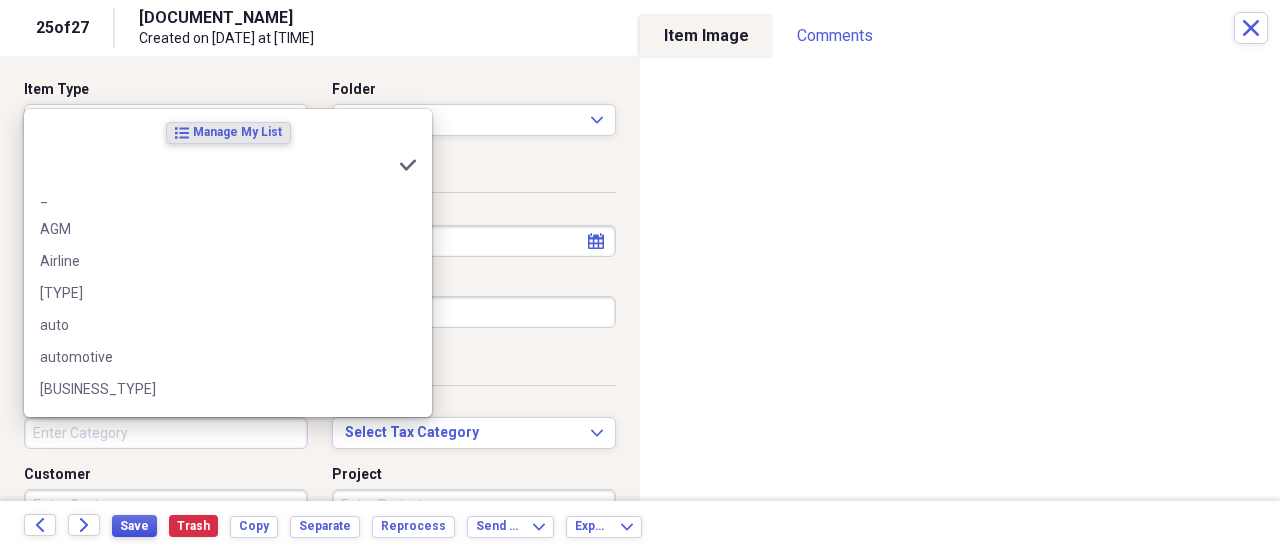 type 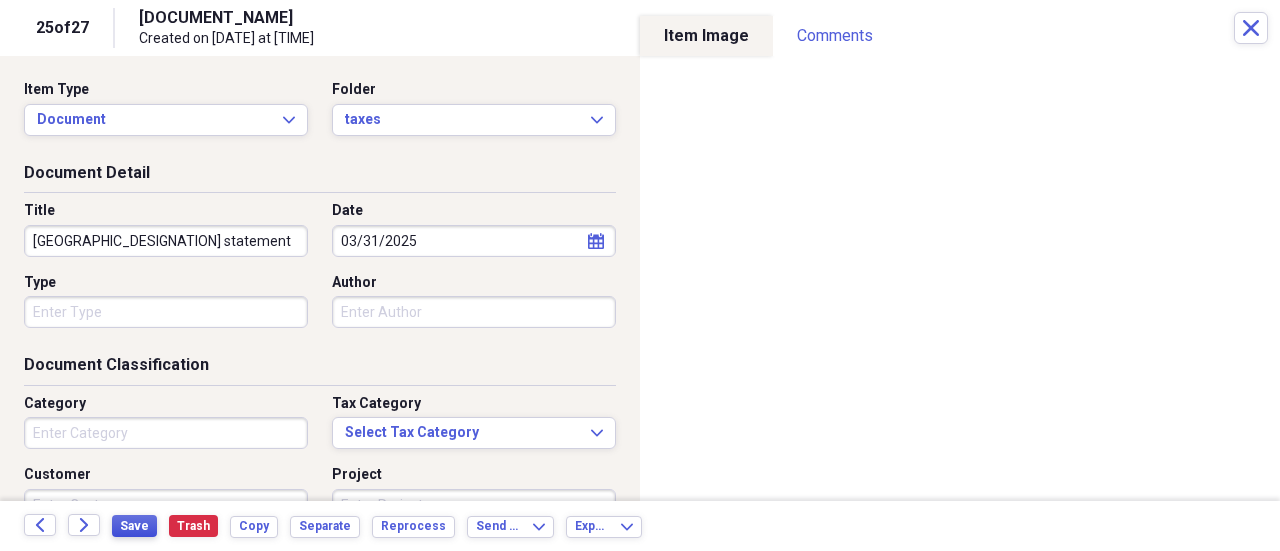 click on "Save" at bounding box center (134, 526) 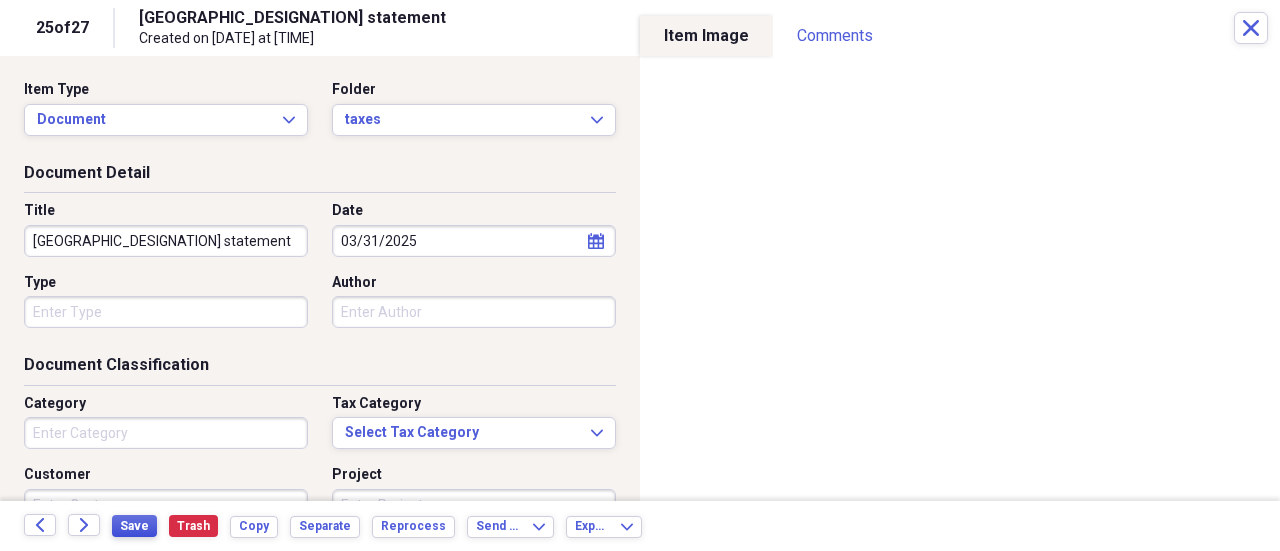 click on "Save" at bounding box center [134, 526] 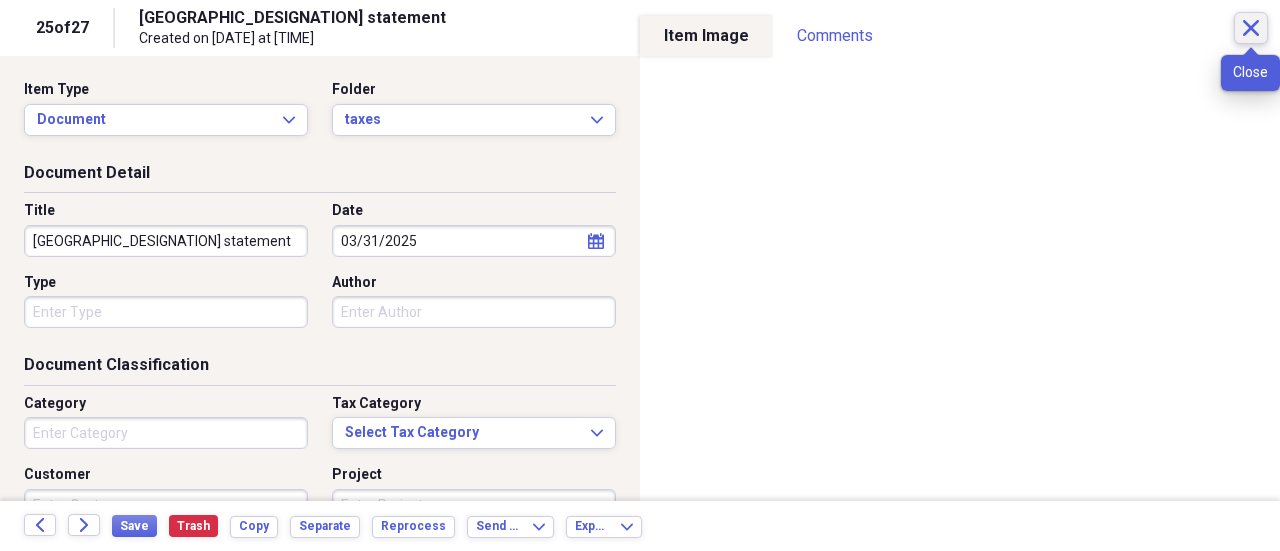 click 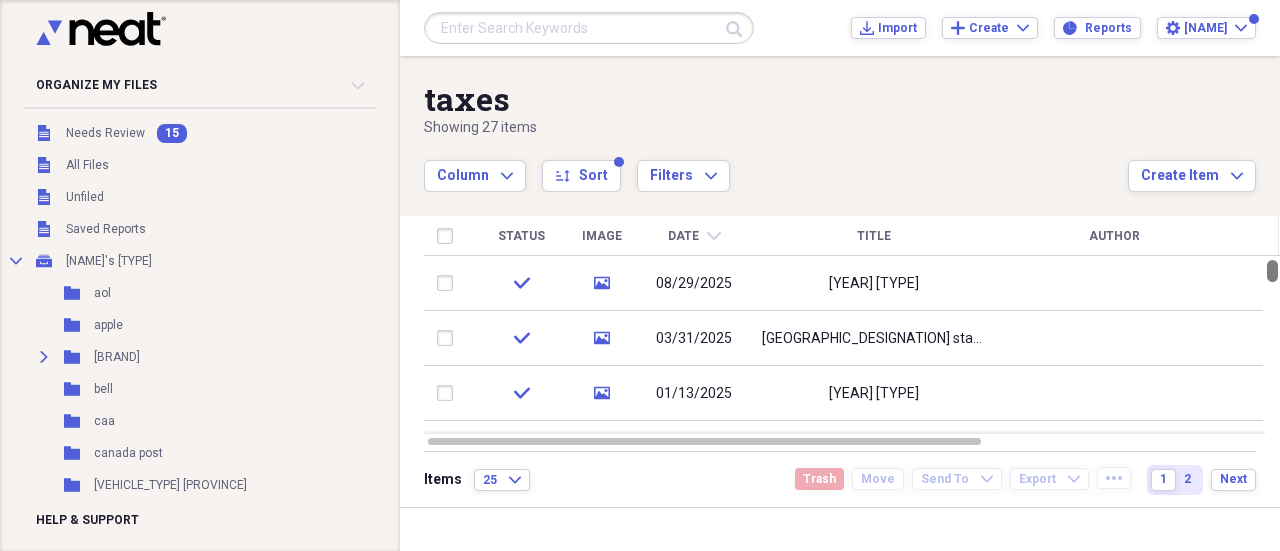 drag, startPoint x: 1272, startPoint y: 275, endPoint x: 1274, endPoint y: 262, distance: 13.152946 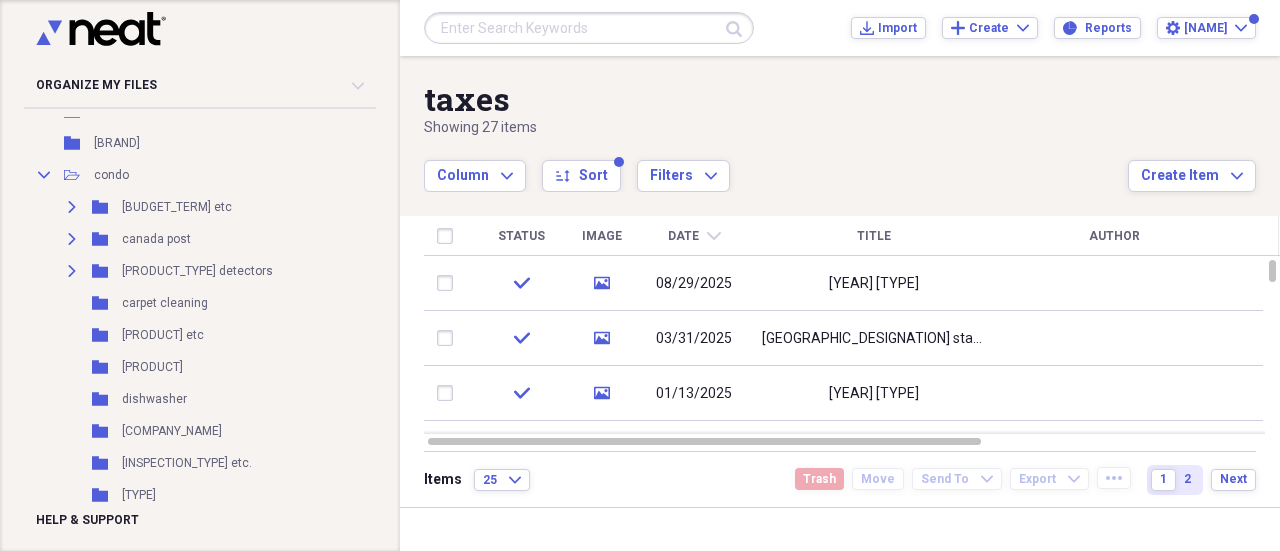 scroll, scrollTop: 516, scrollLeft: 0, axis: vertical 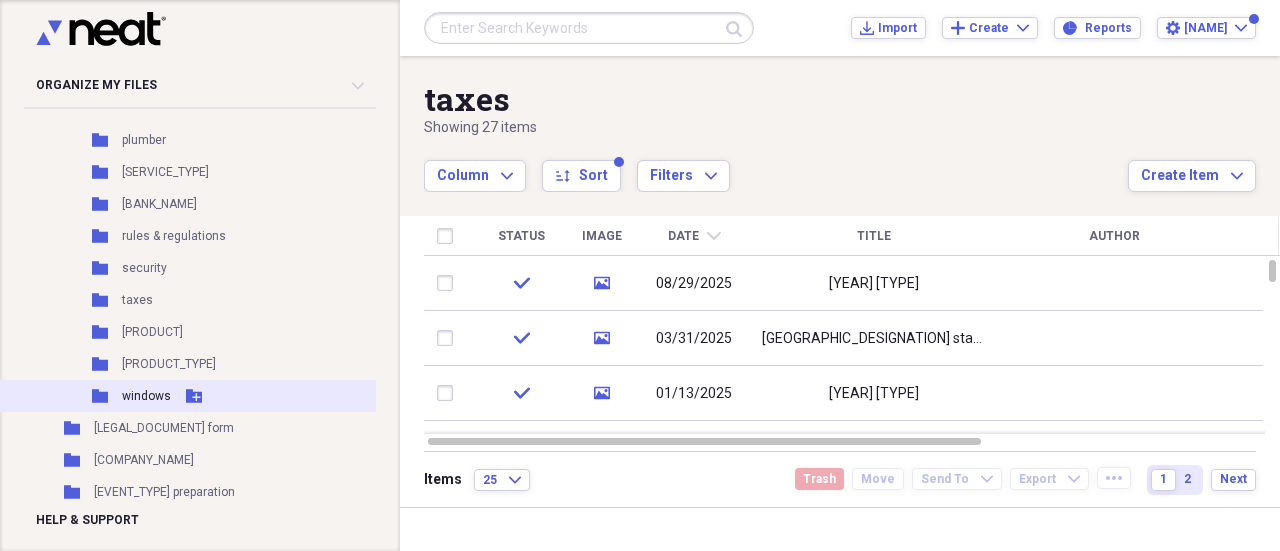 click on "windows" at bounding box center [146, 396] 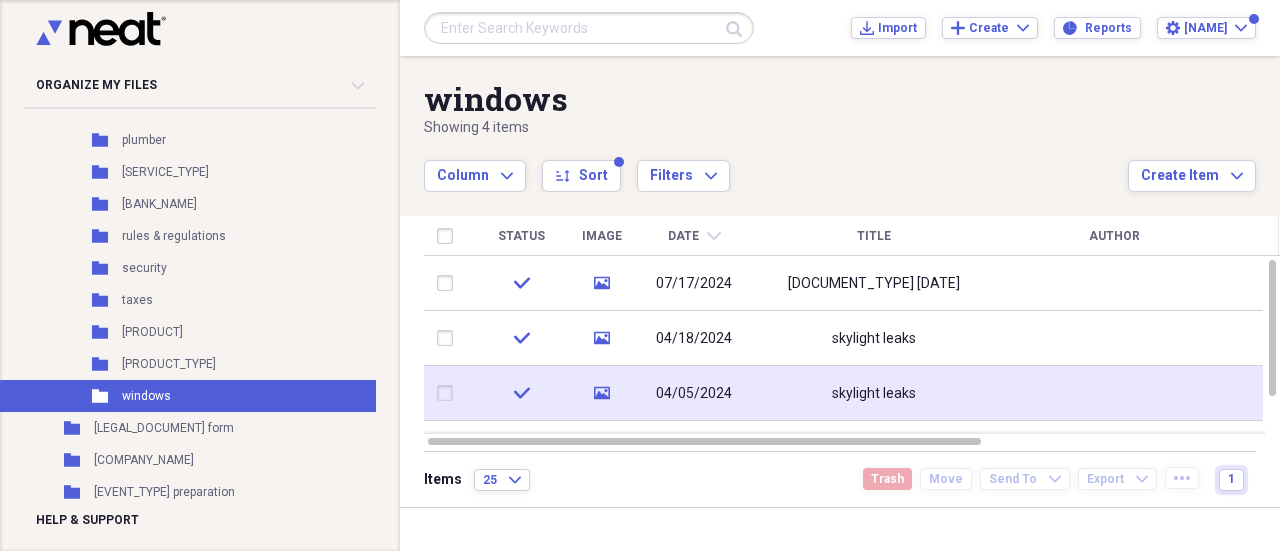 click on "04/05/2024" at bounding box center [694, 394] 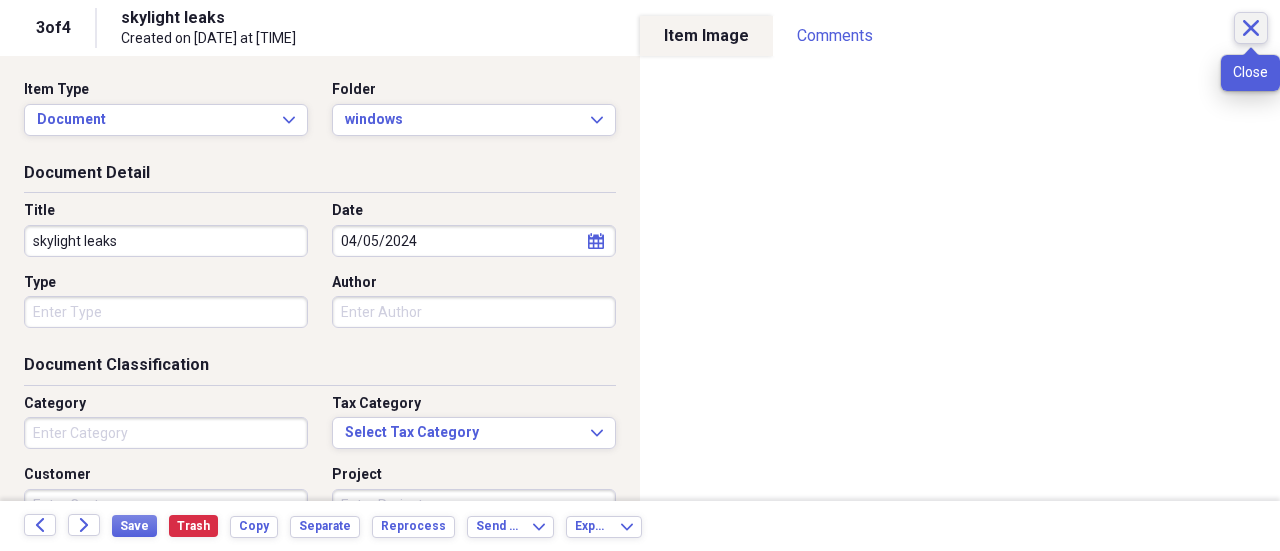 click 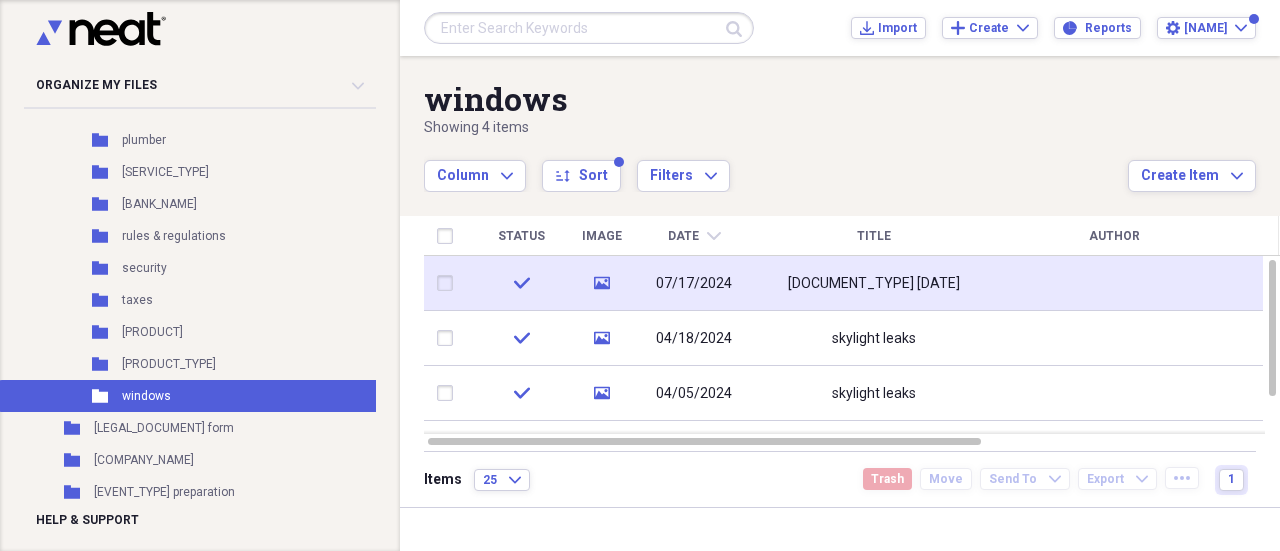 click on "leak survey 2024.07.19" at bounding box center [874, 283] 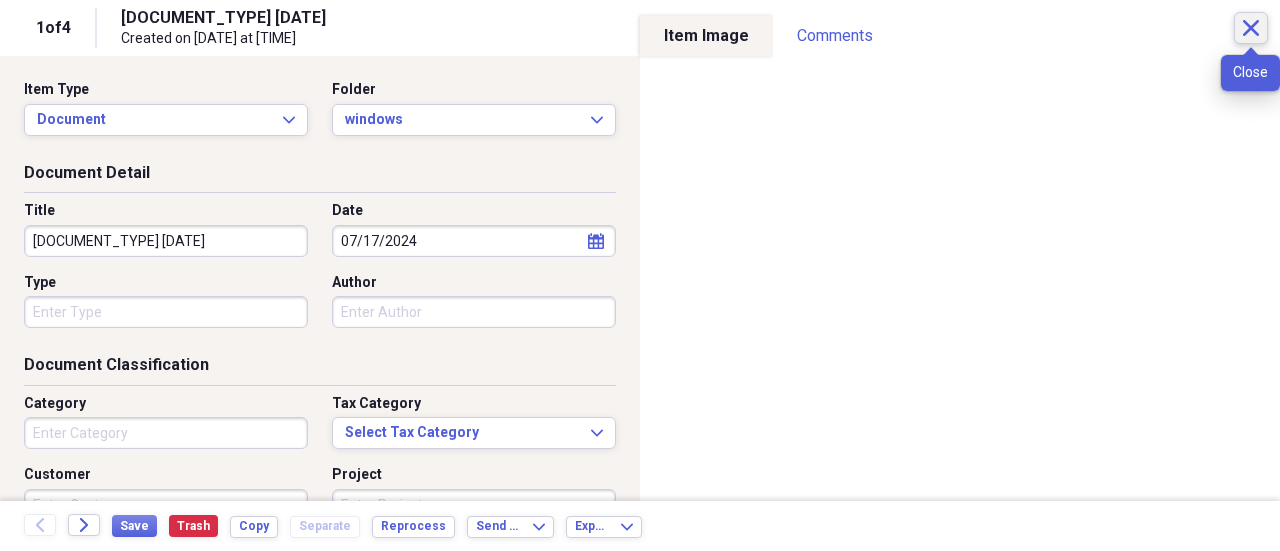 click on "Close" 